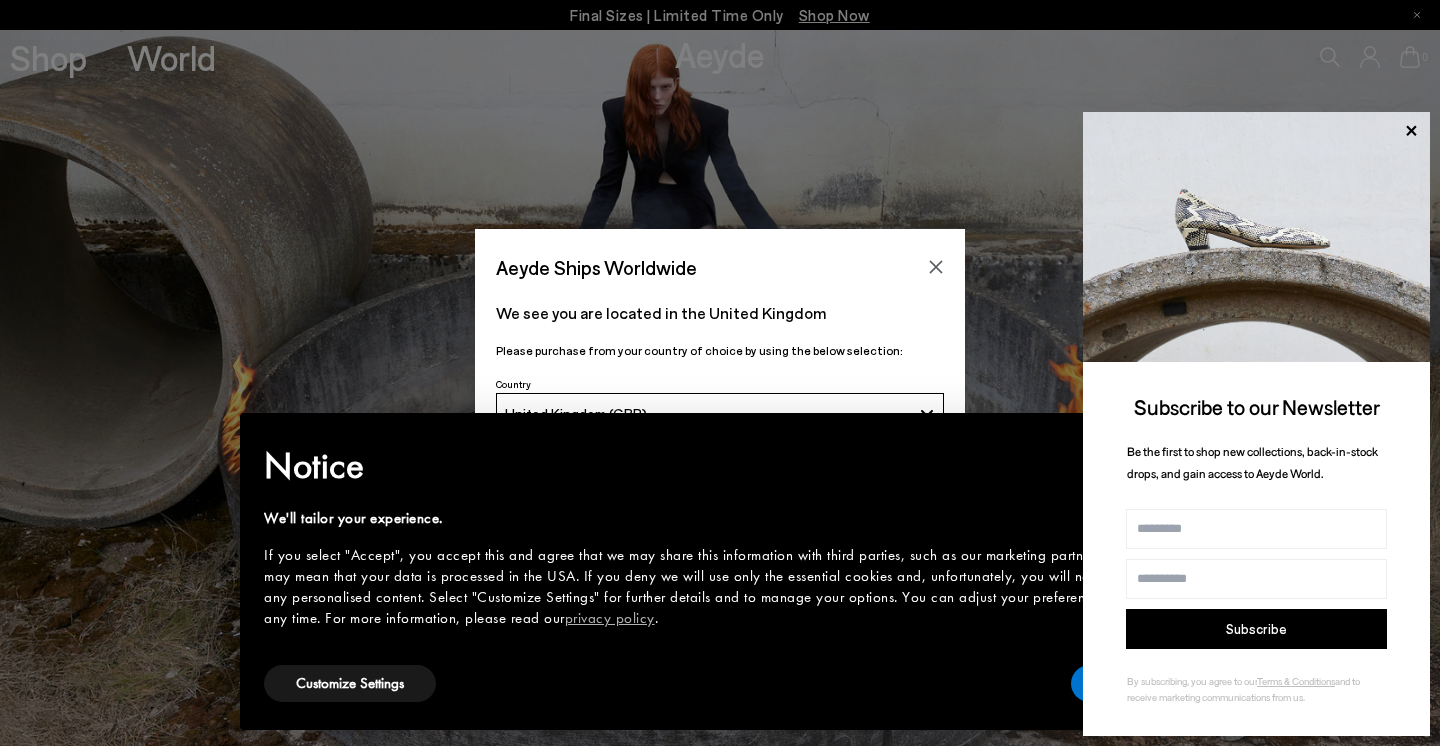 scroll, scrollTop: 0, scrollLeft: 0, axis: both 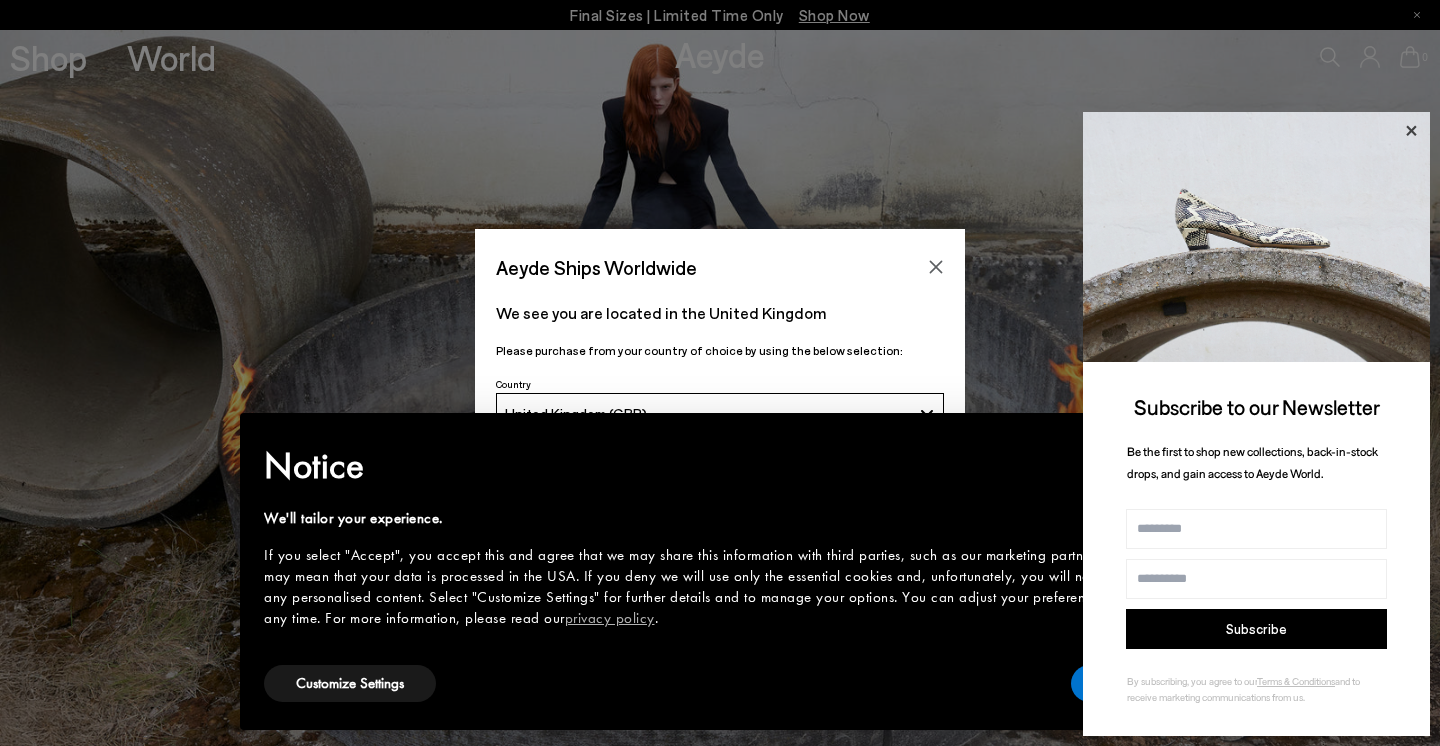 click 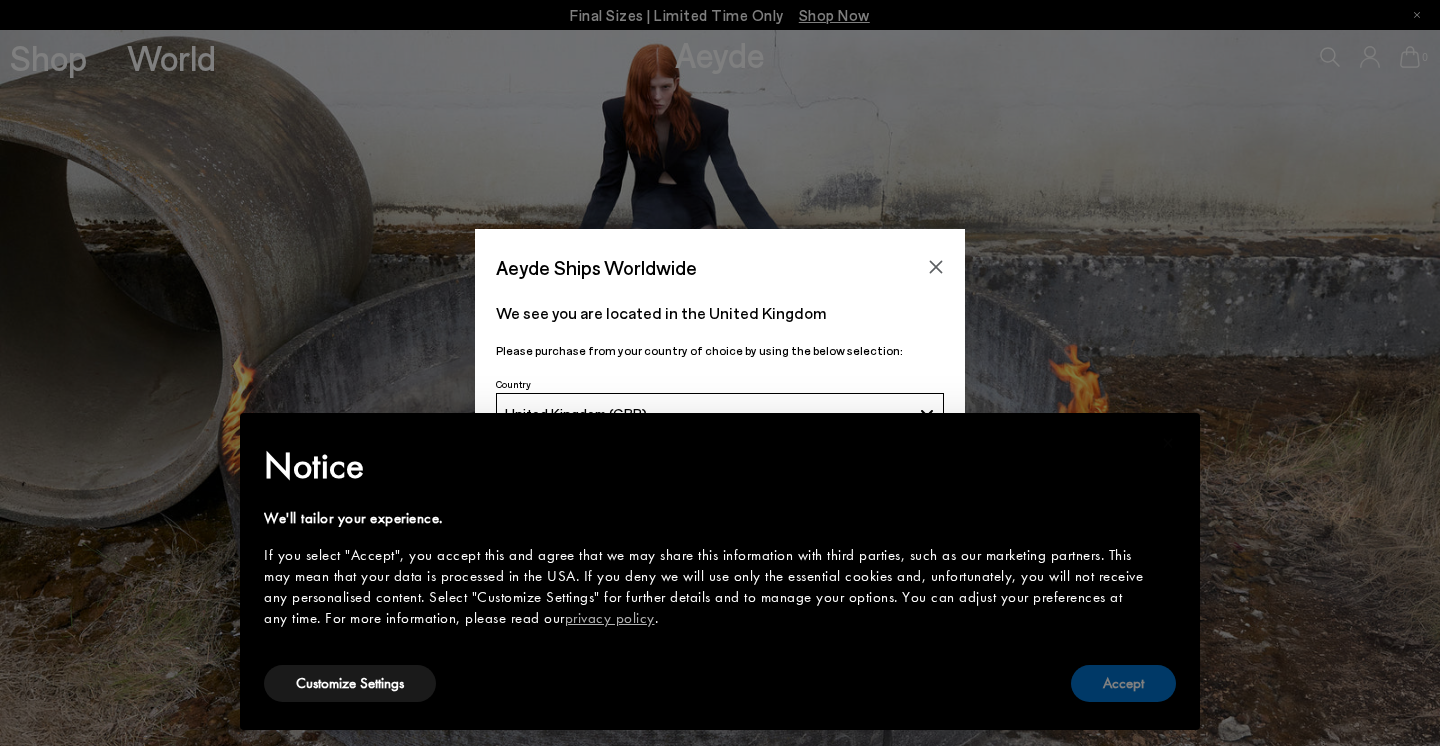 click on "Accept" at bounding box center (1123, 683) 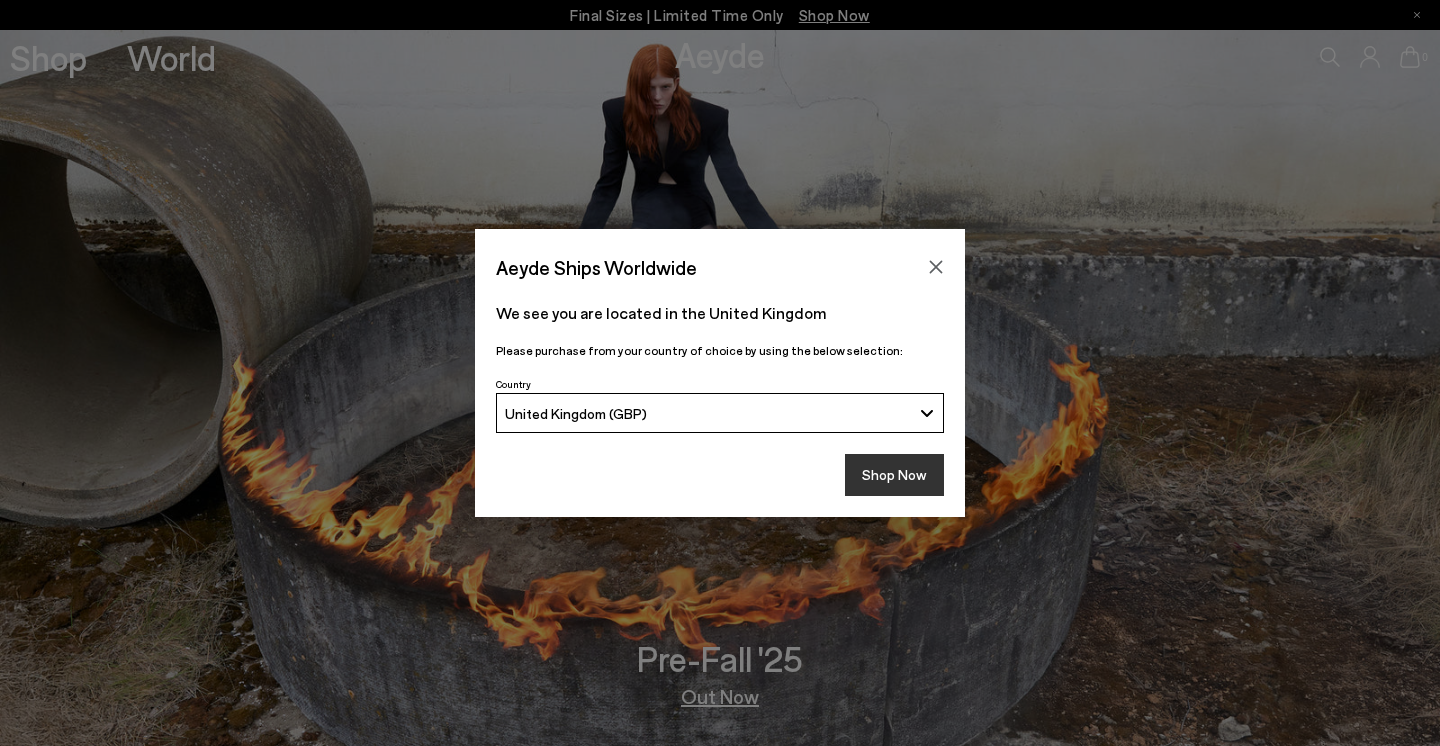 click on "Shop Now" at bounding box center (894, 475) 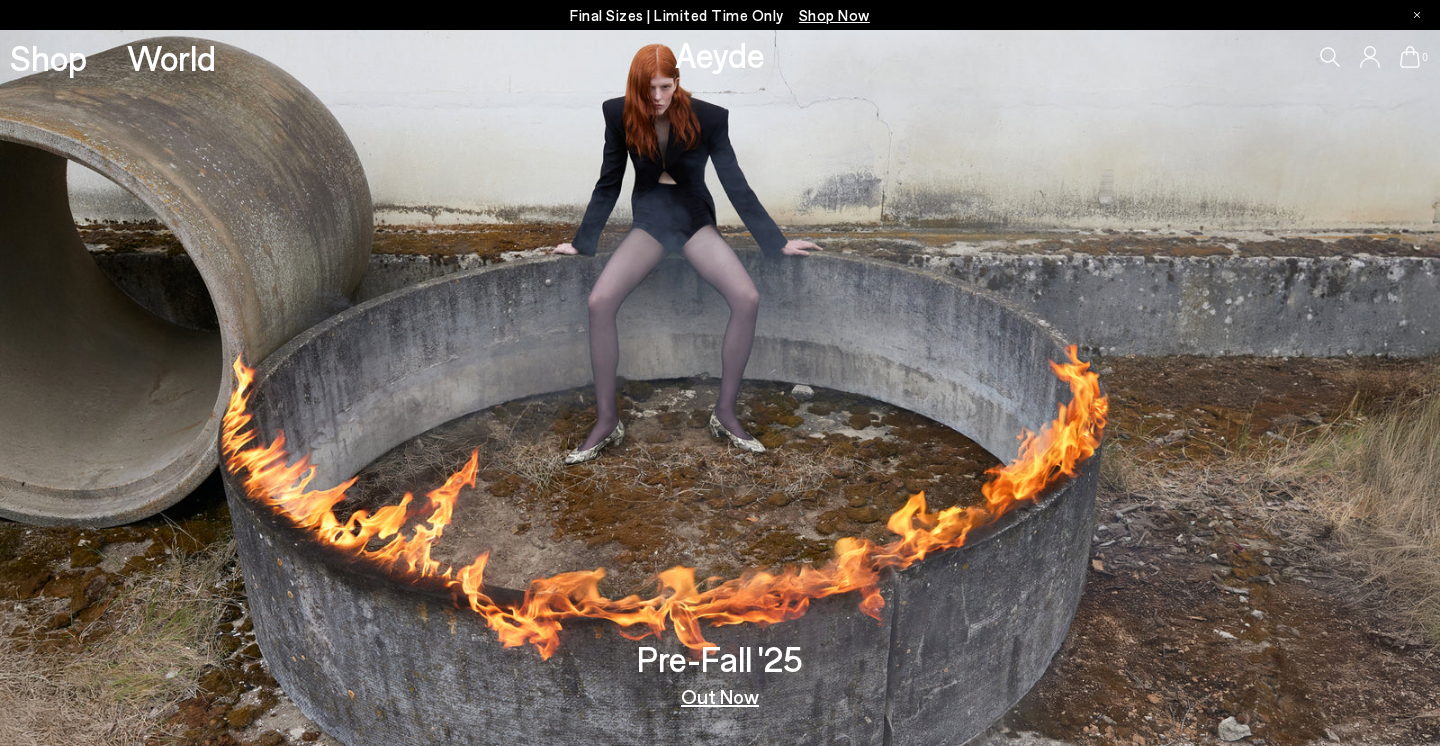 scroll, scrollTop: 0, scrollLeft: 0, axis: both 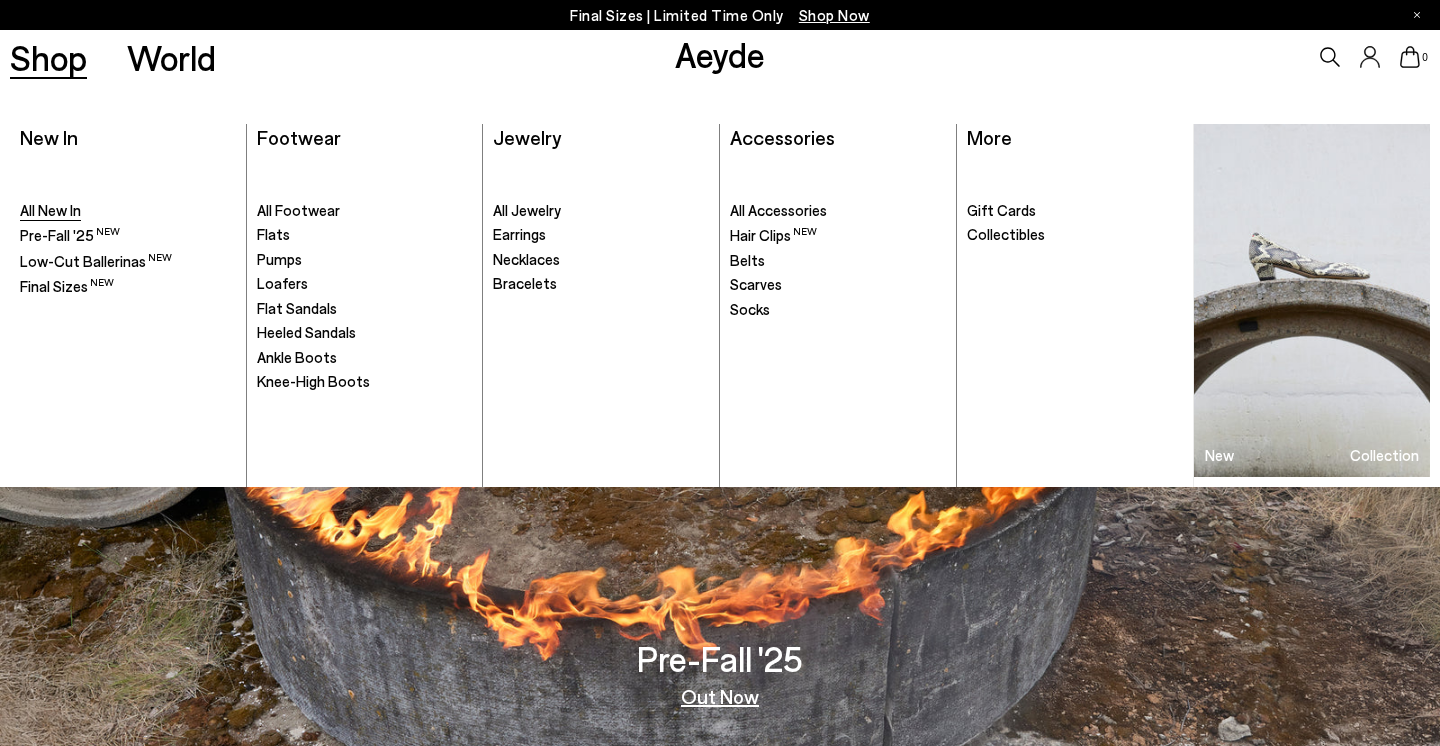 click on "All New In" at bounding box center [50, 210] 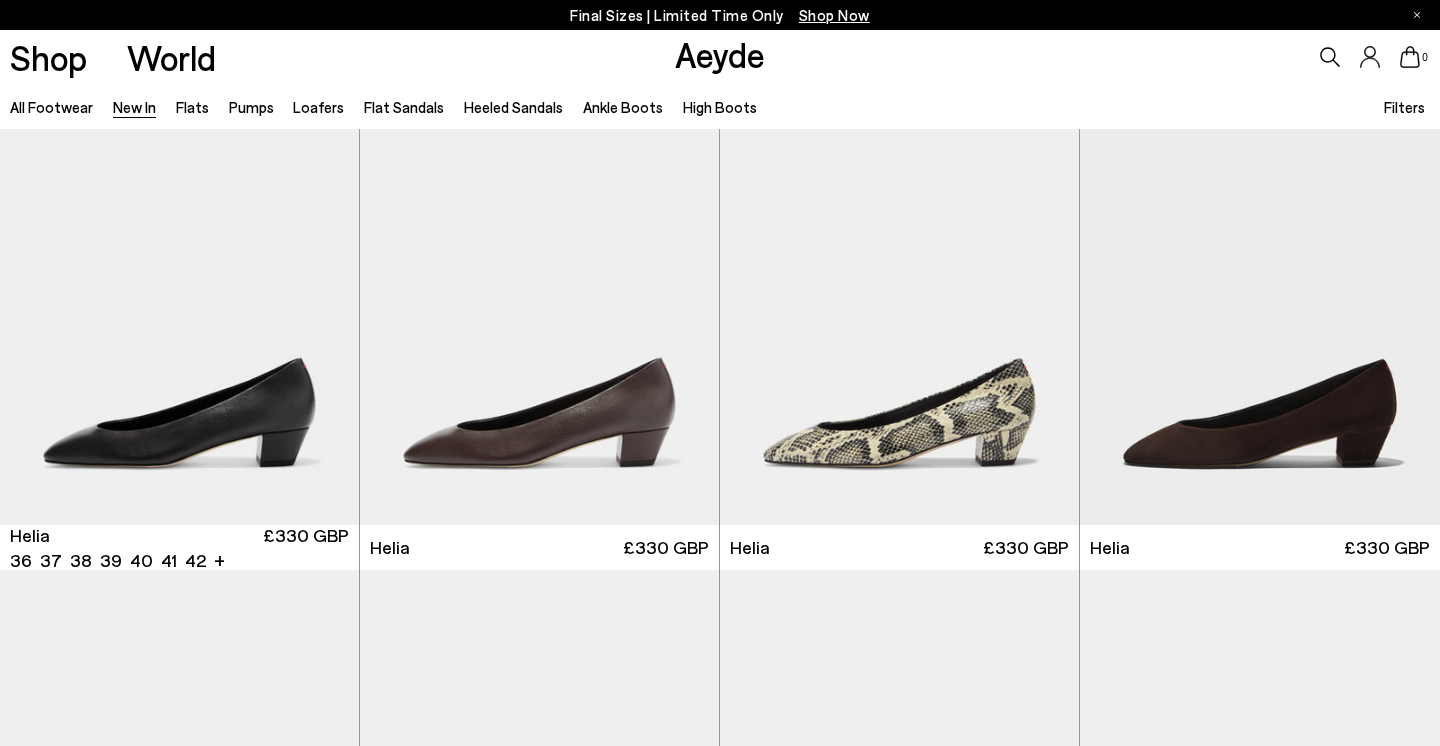 scroll, scrollTop: 554, scrollLeft: 0, axis: vertical 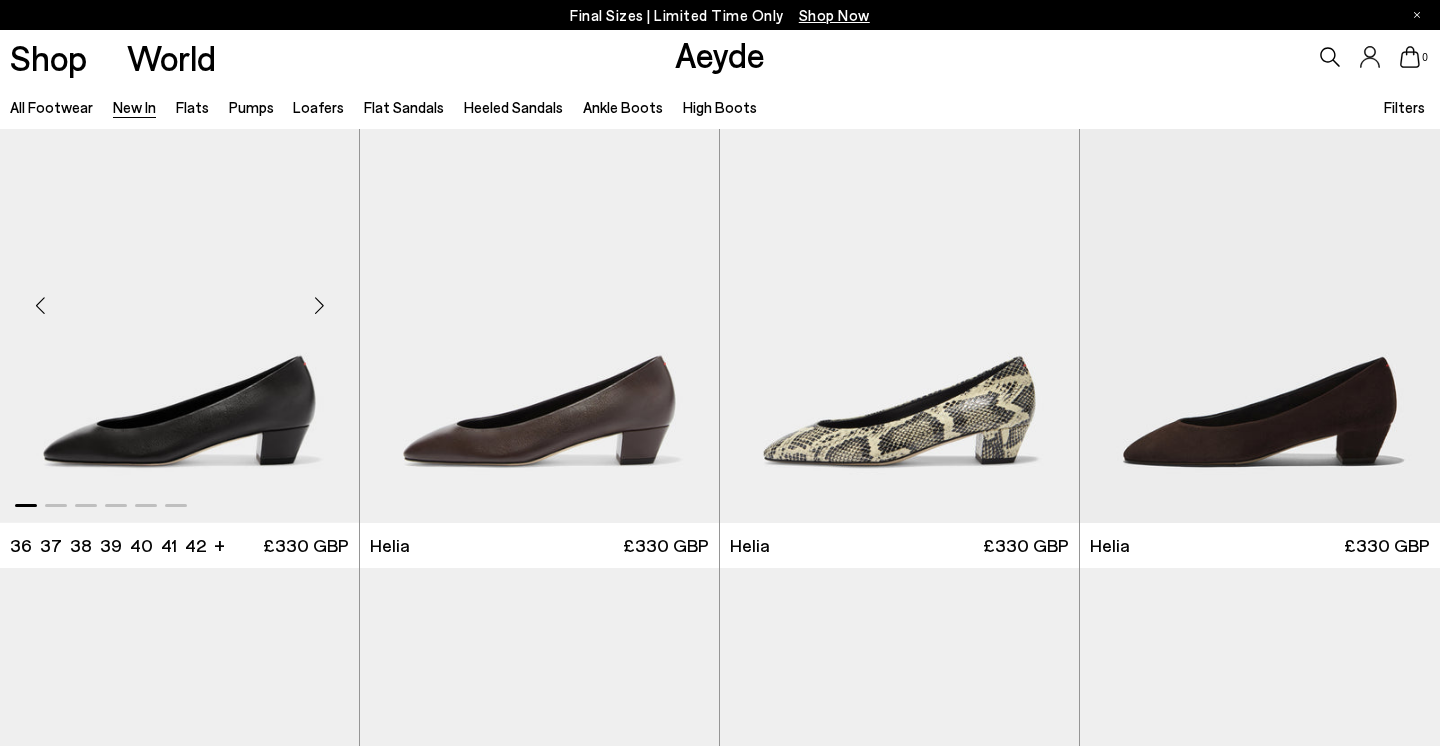 click at bounding box center (319, 305) 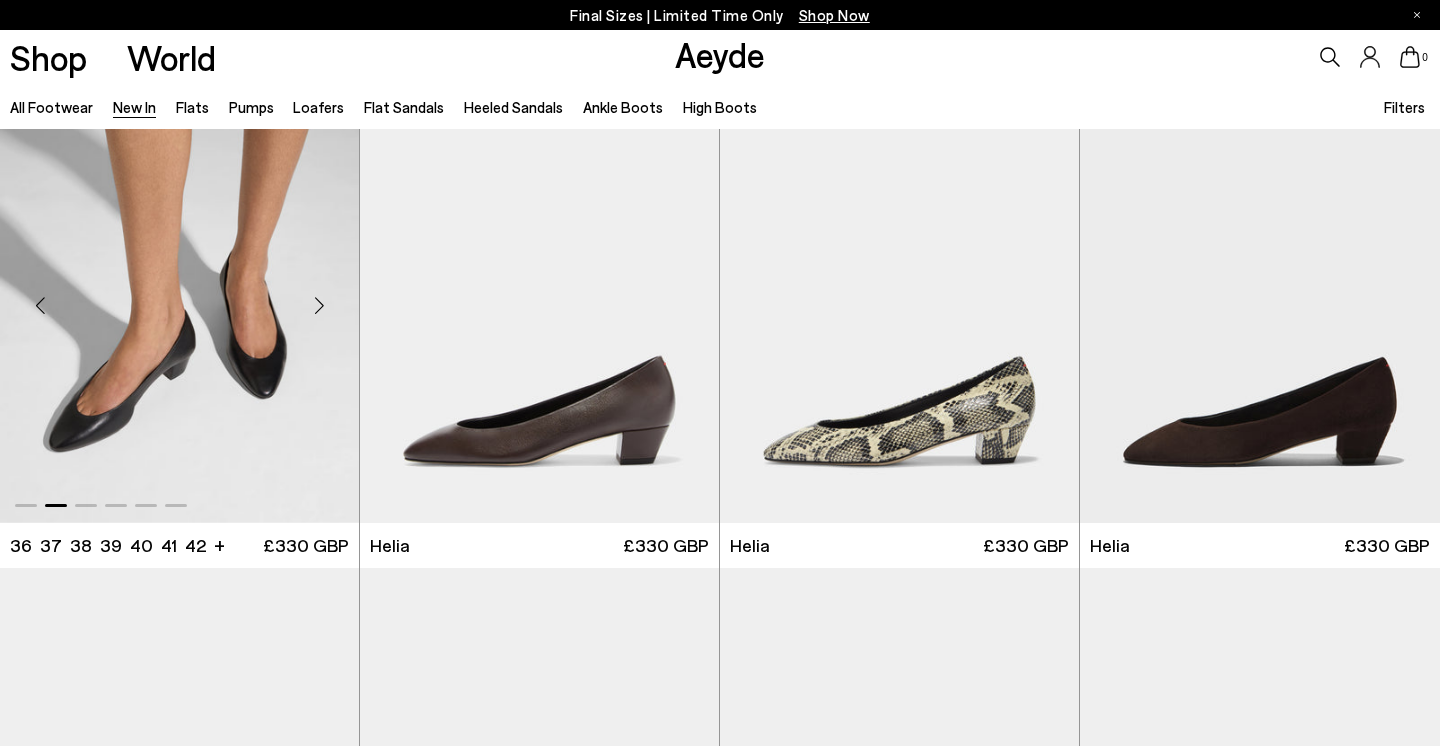 click at bounding box center (319, 305) 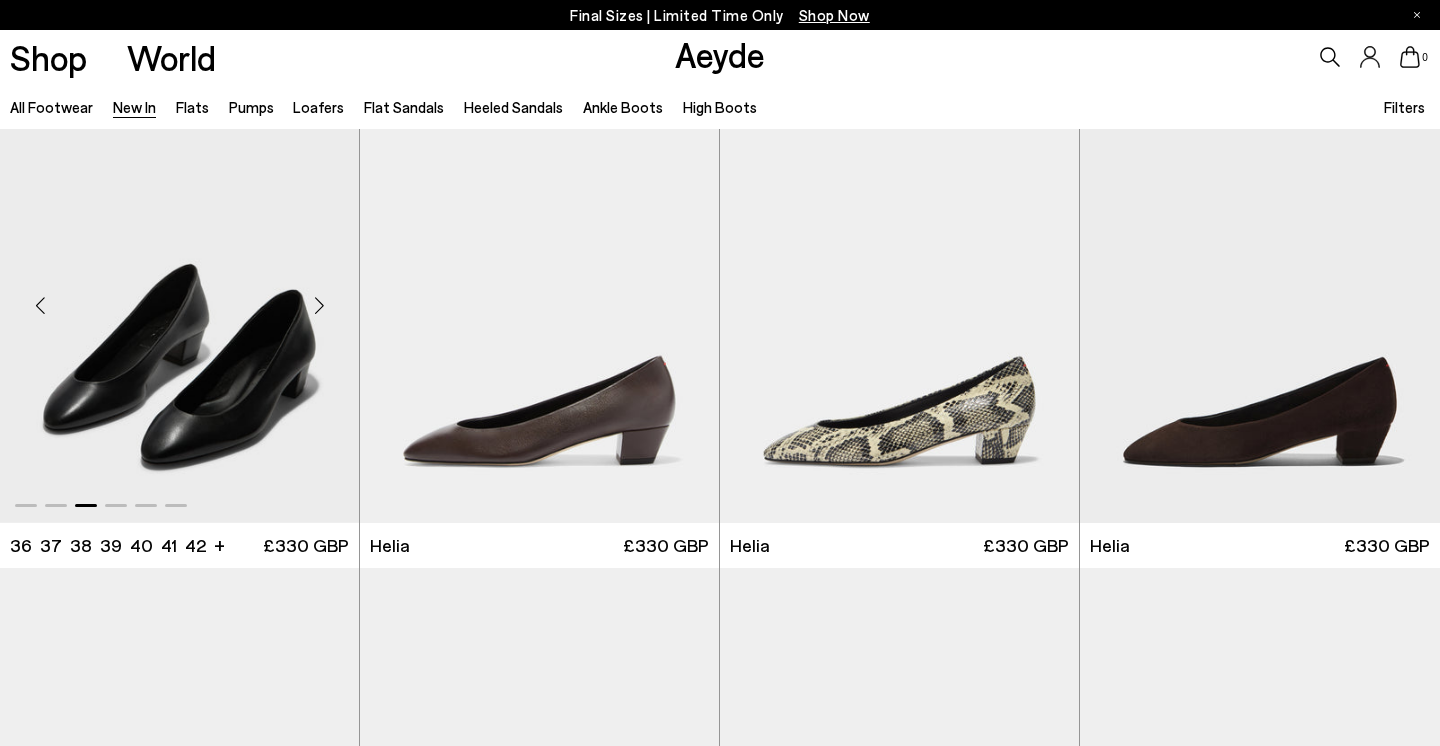 click at bounding box center (319, 305) 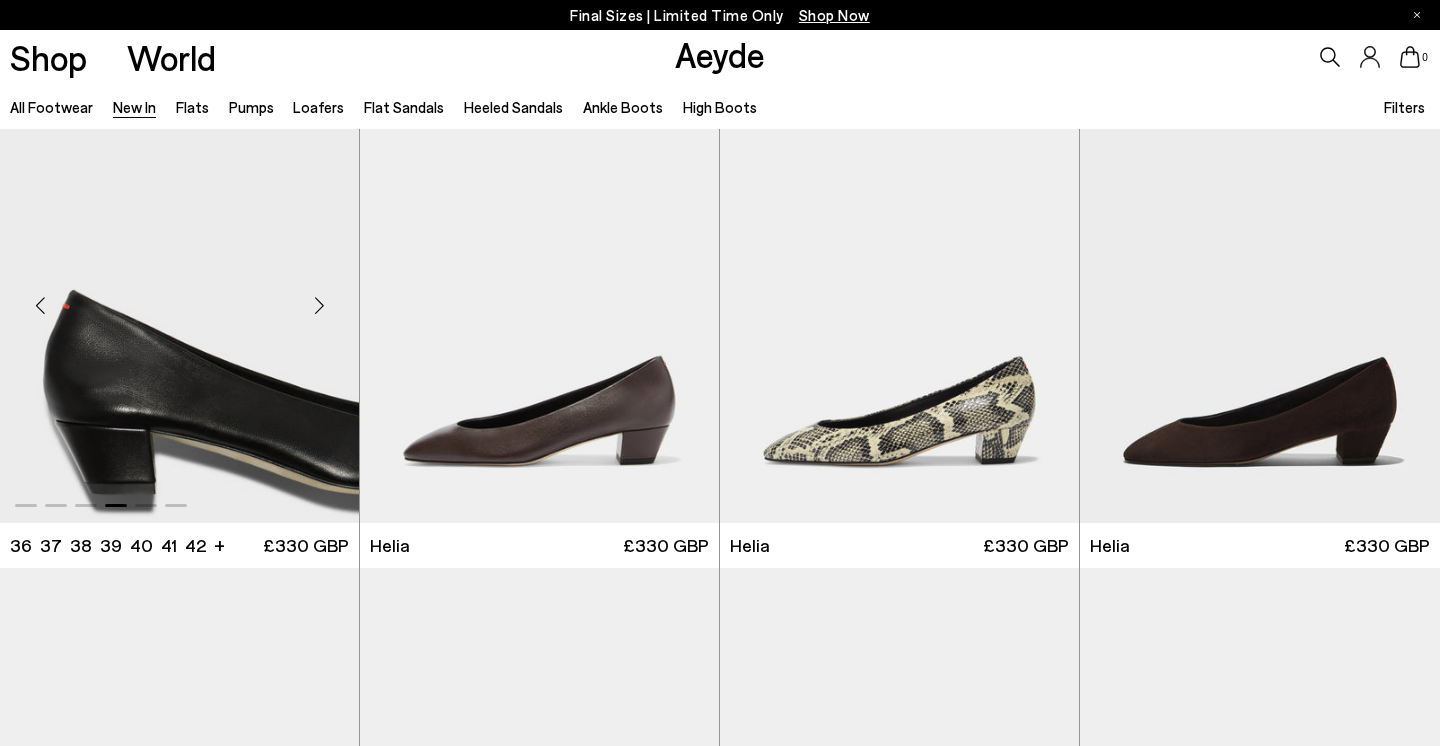click at bounding box center (319, 305) 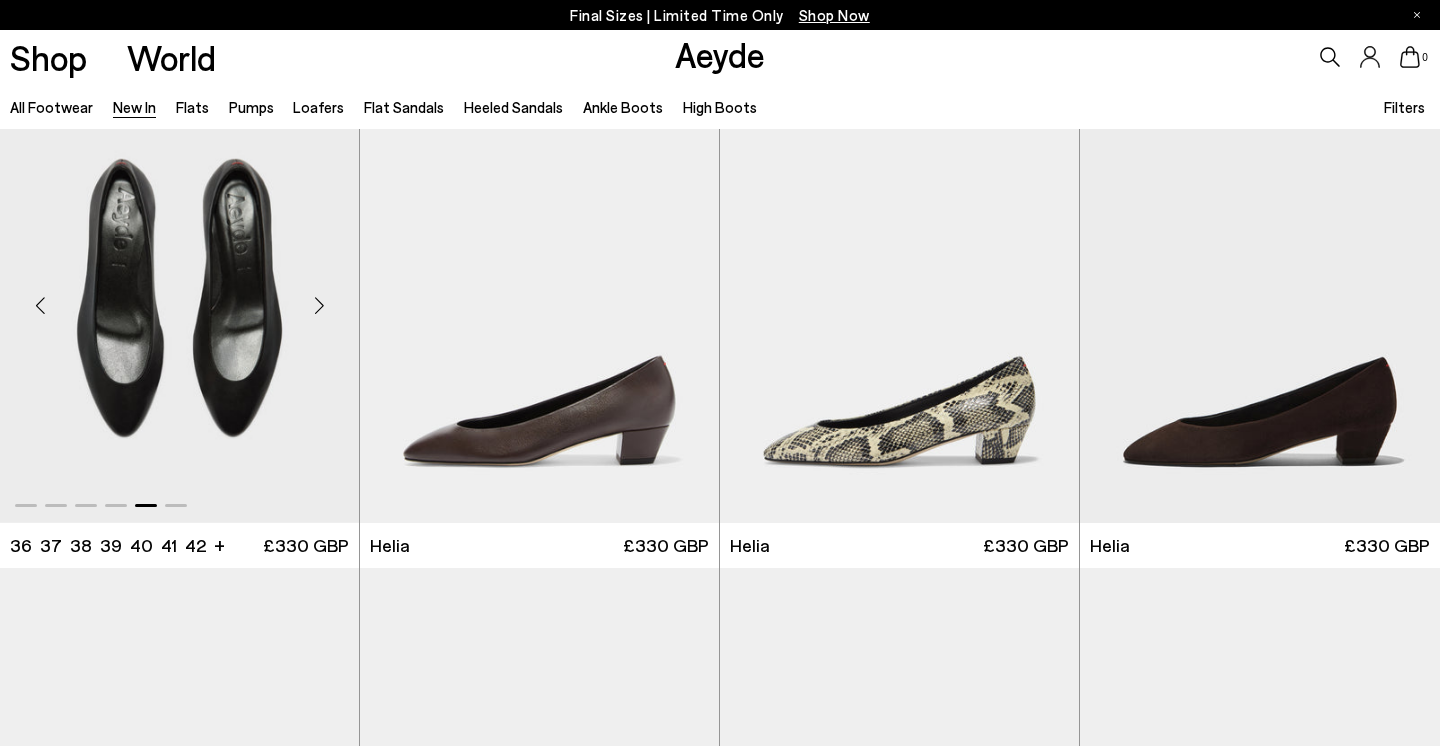 click at bounding box center [319, 305] 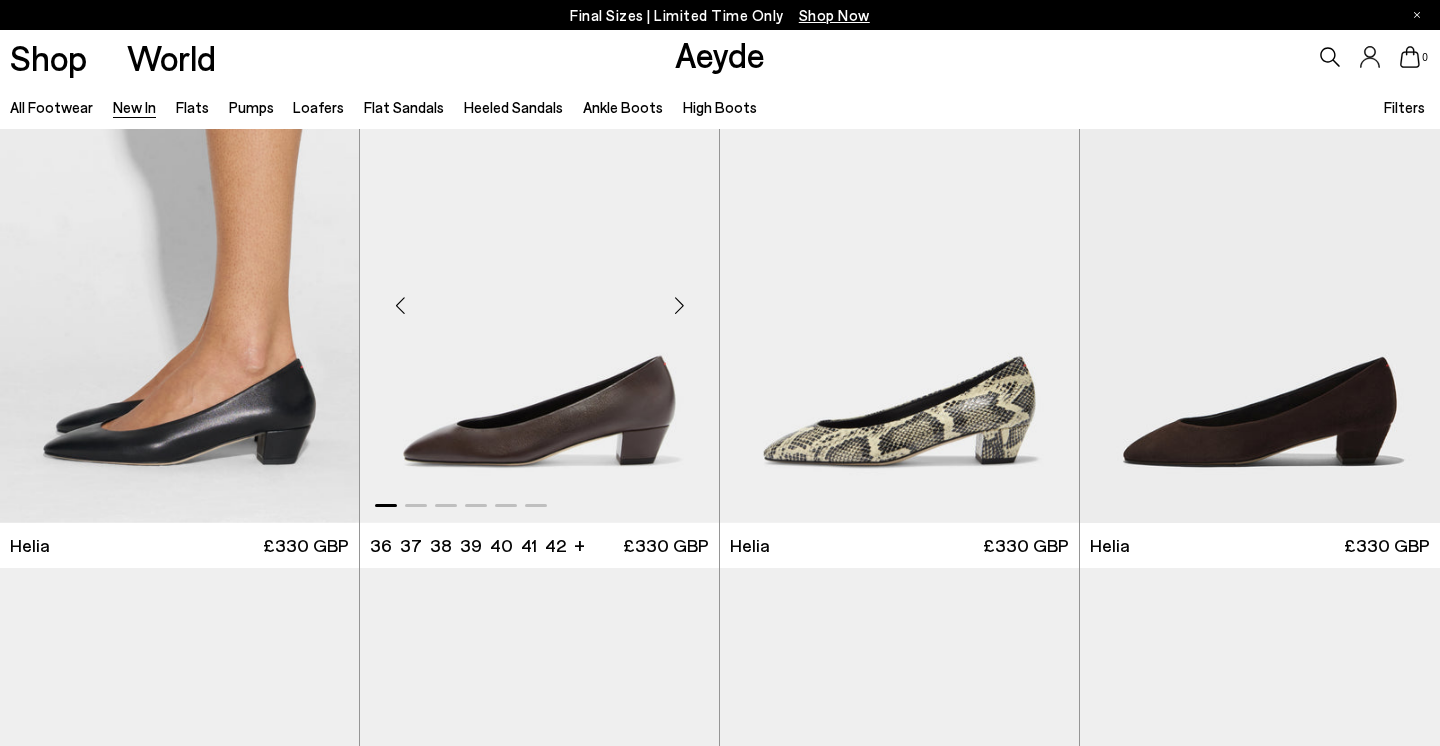 click at bounding box center [679, 305] 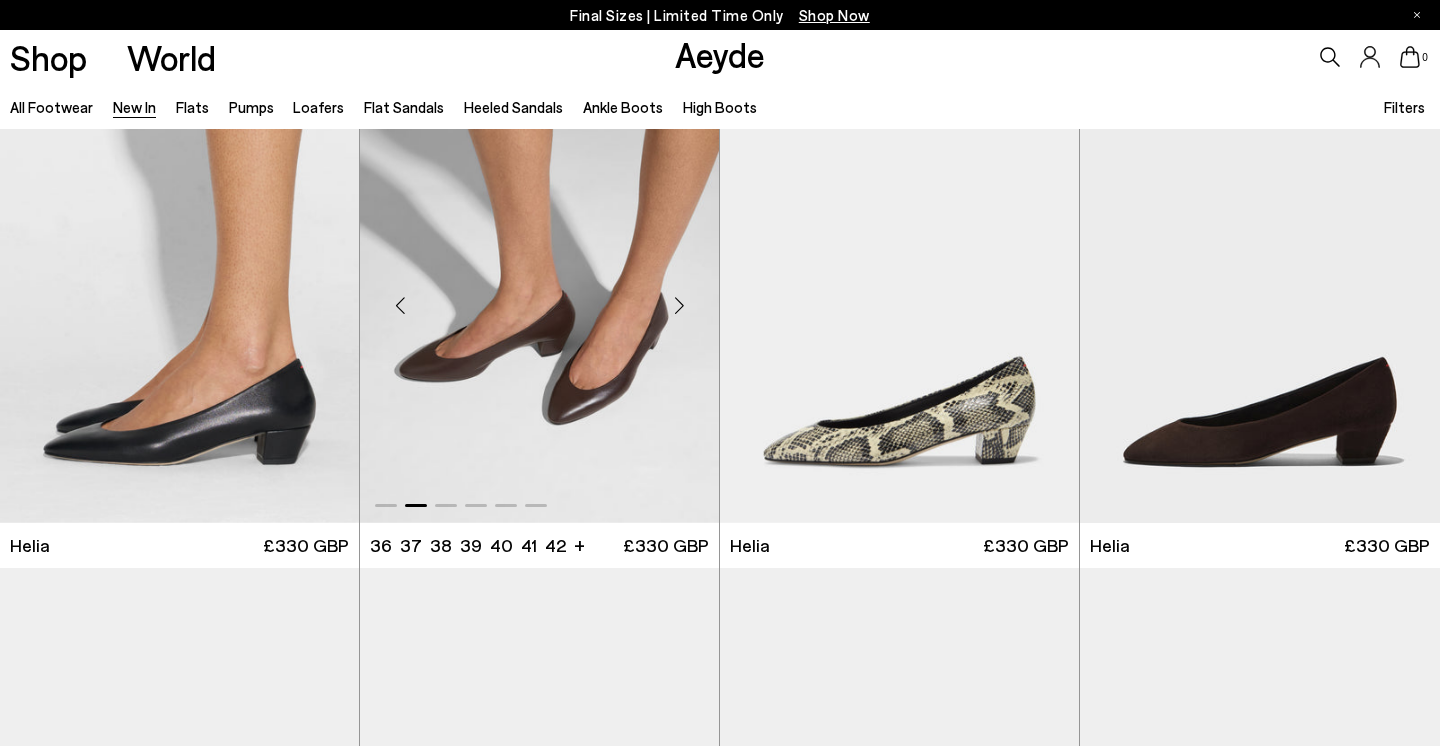click at bounding box center (679, 305) 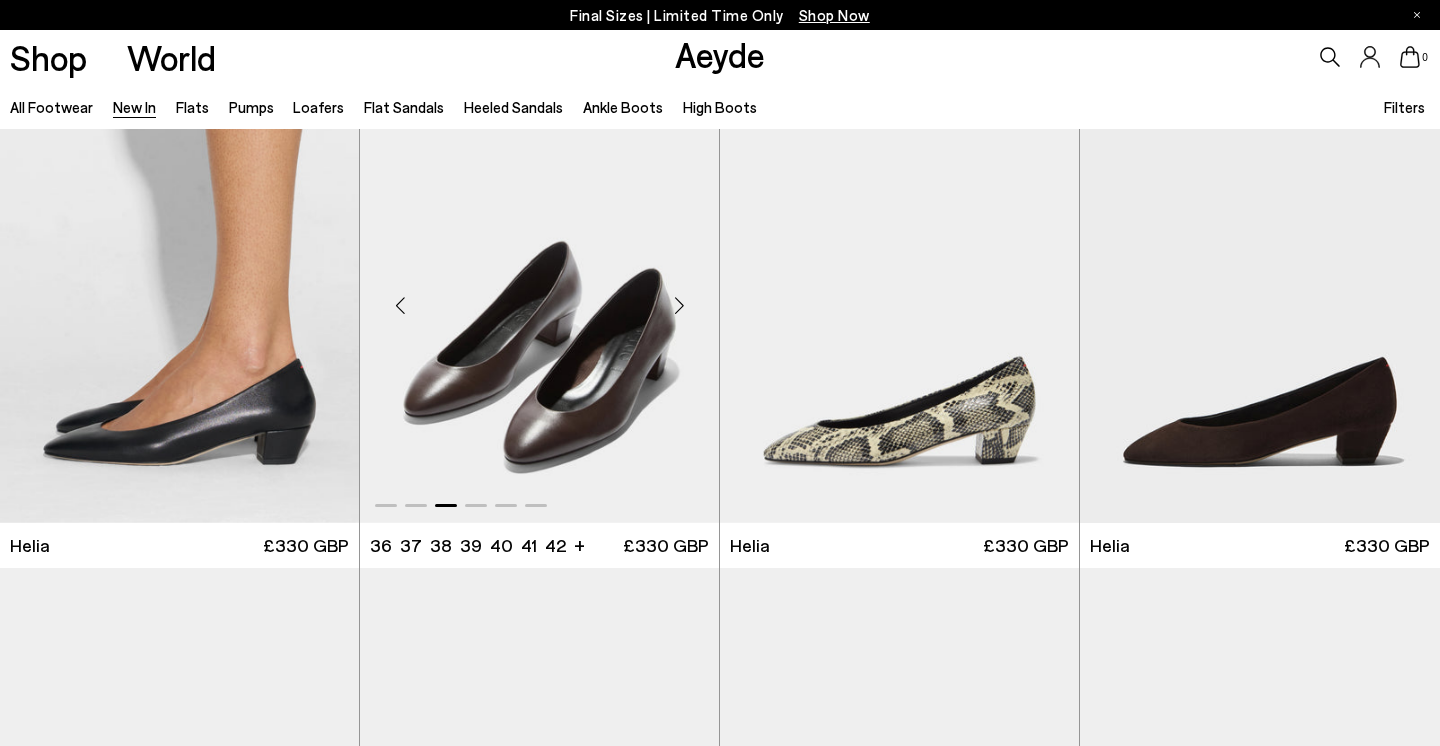 click at bounding box center (679, 305) 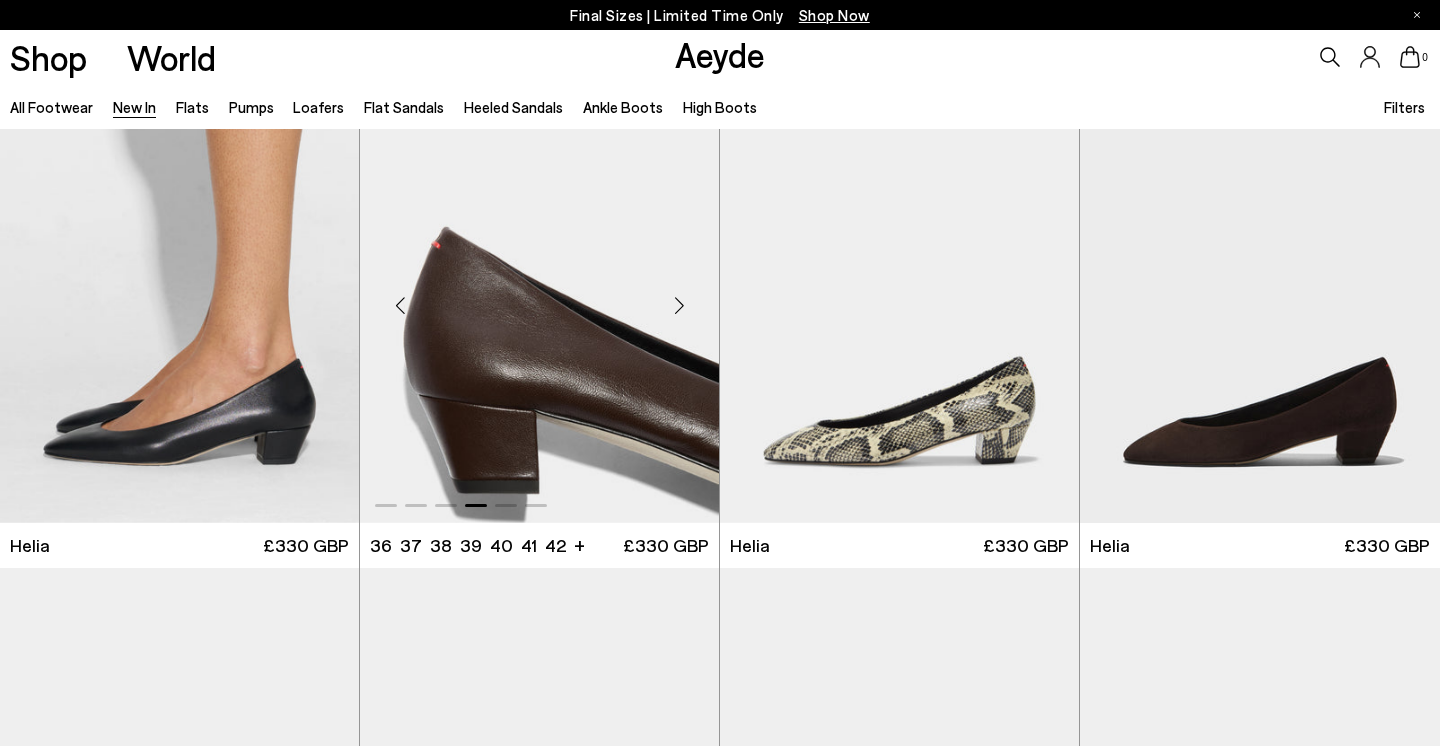 click at bounding box center (679, 305) 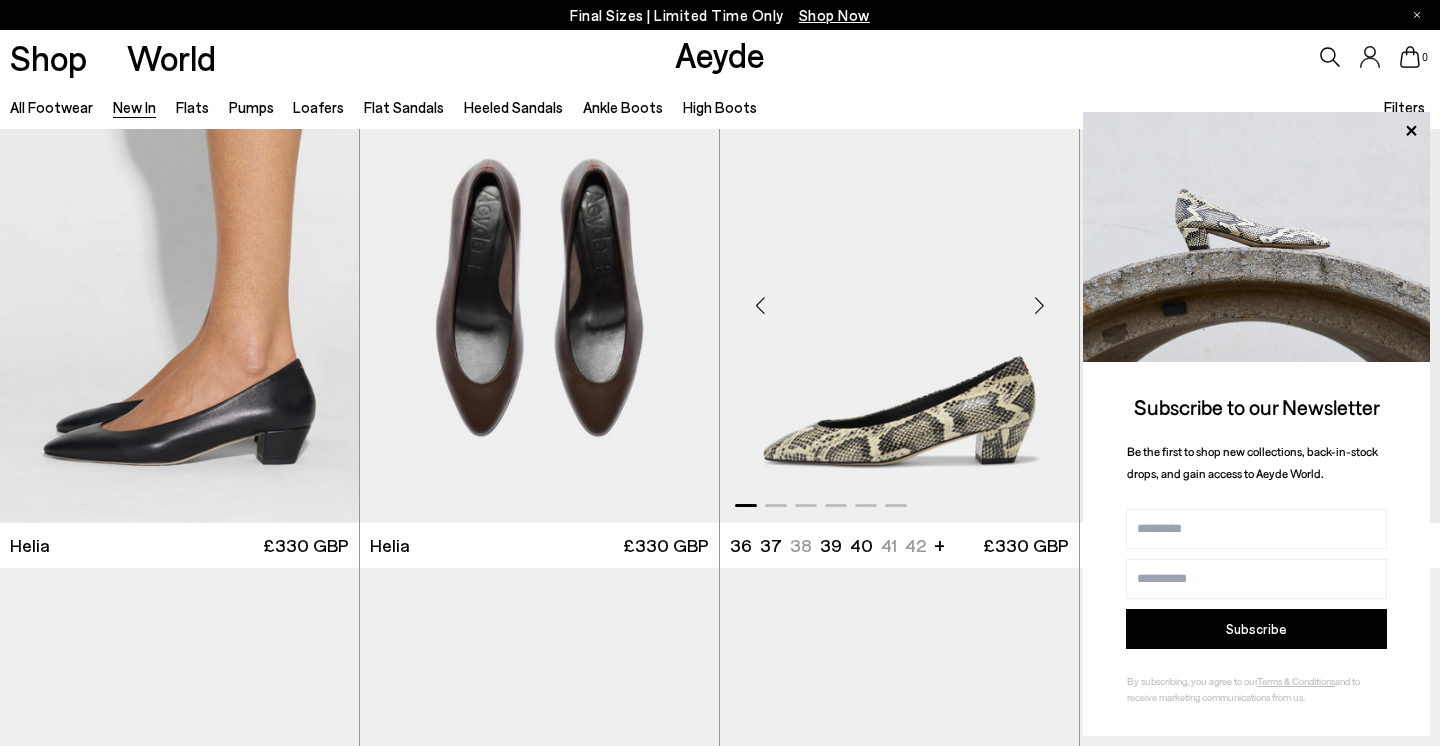 click at bounding box center [1039, 305] 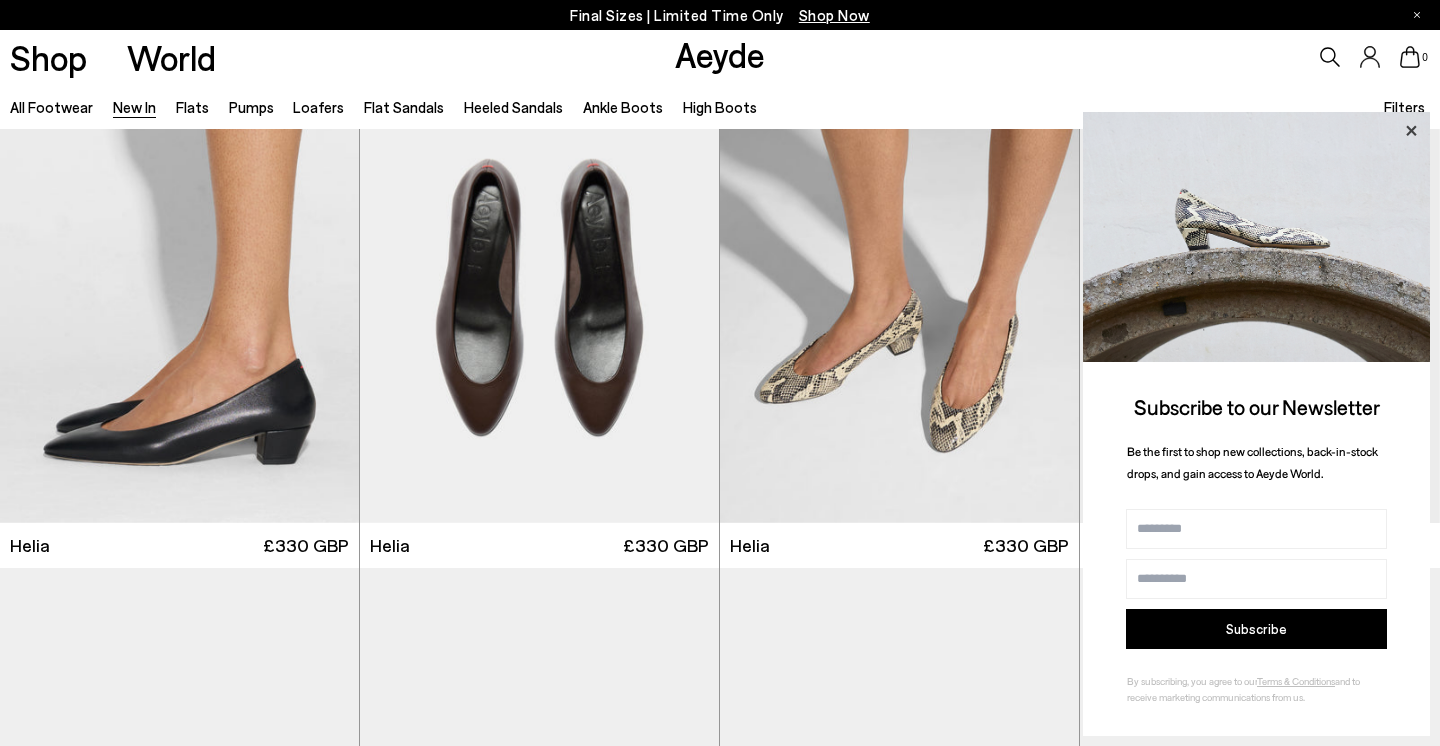 click 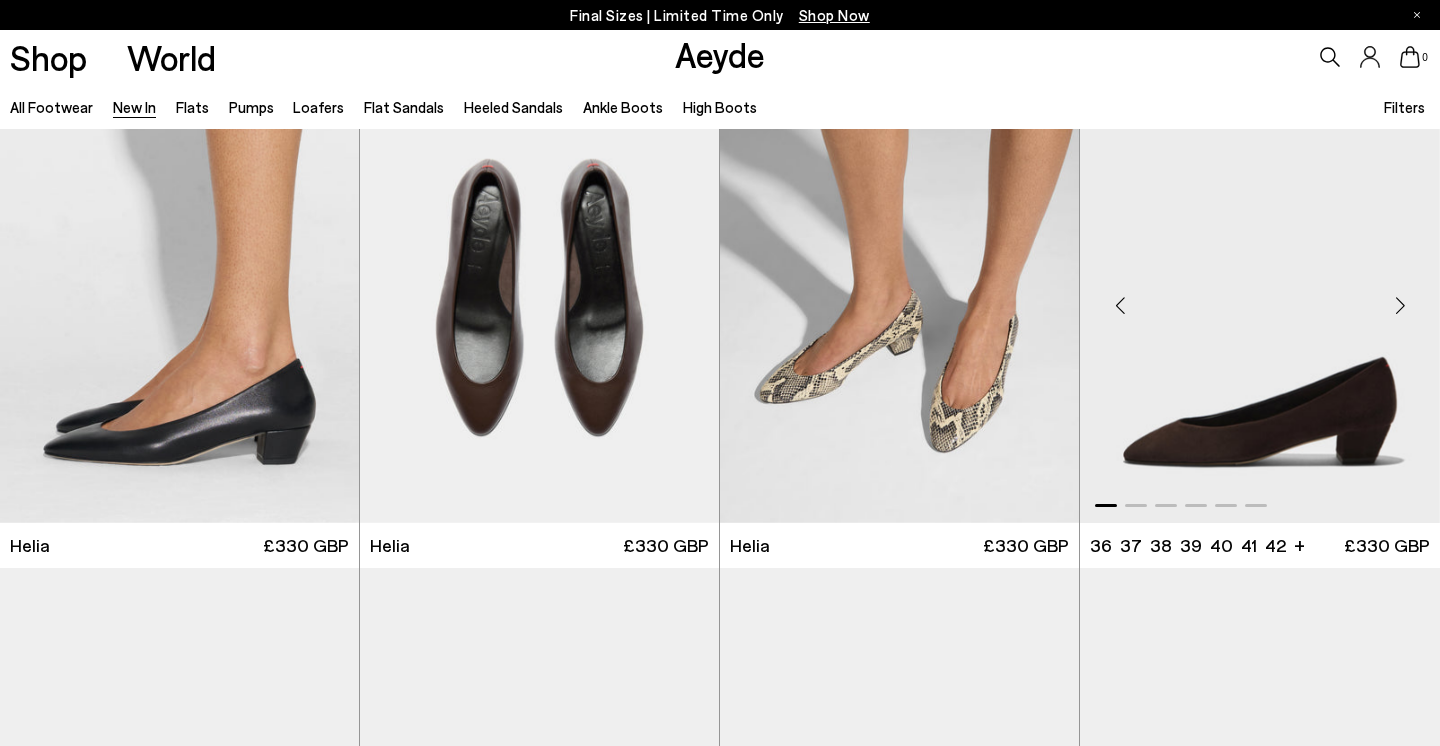 click at bounding box center [1400, 305] 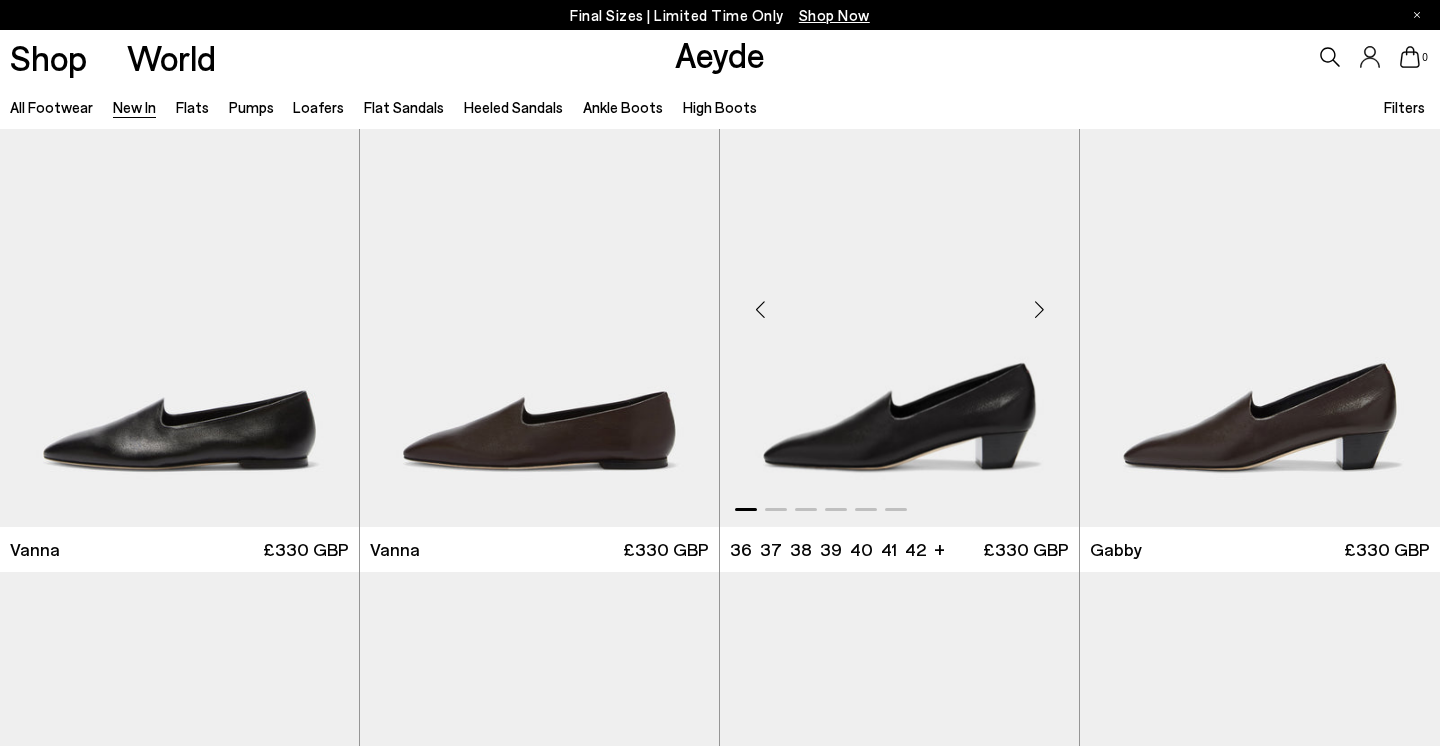 scroll, scrollTop: 1047, scrollLeft: 0, axis: vertical 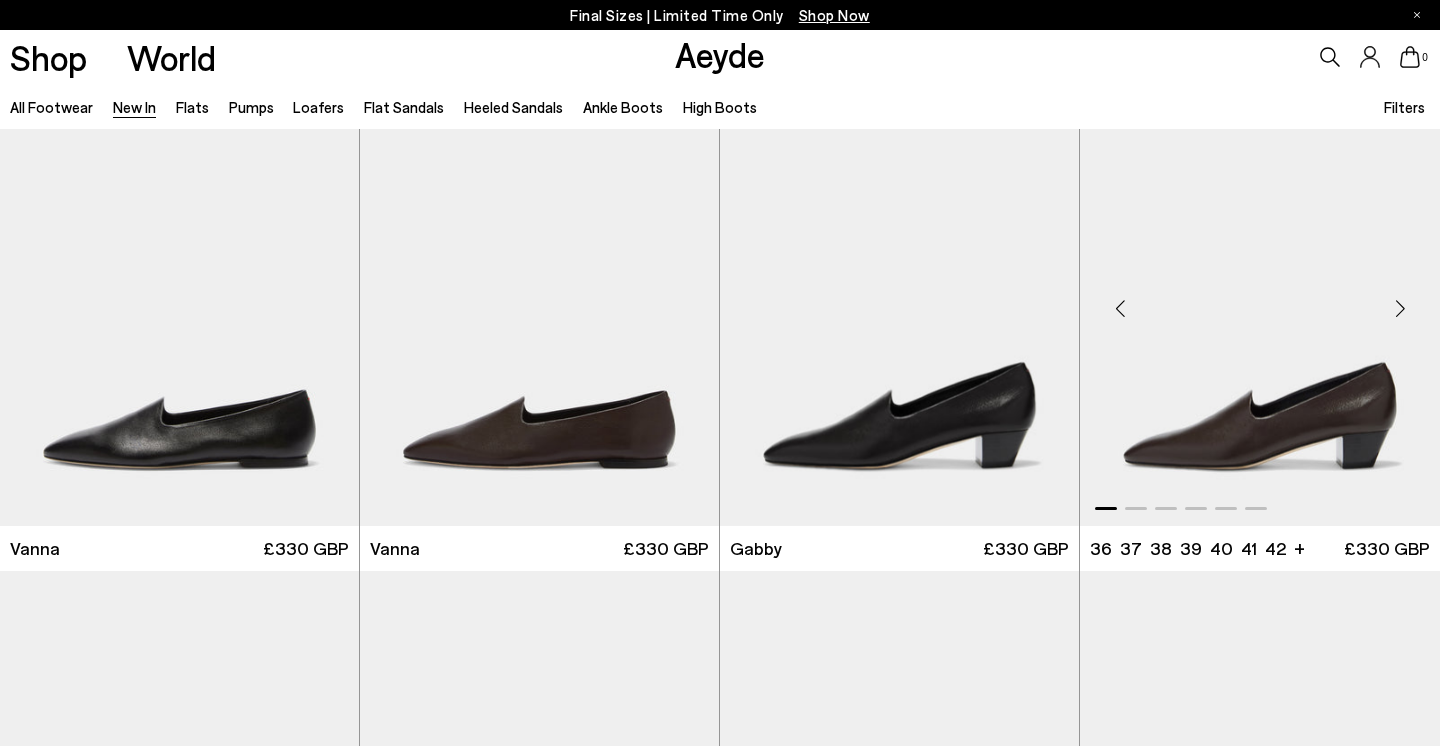 click at bounding box center [1400, 309] 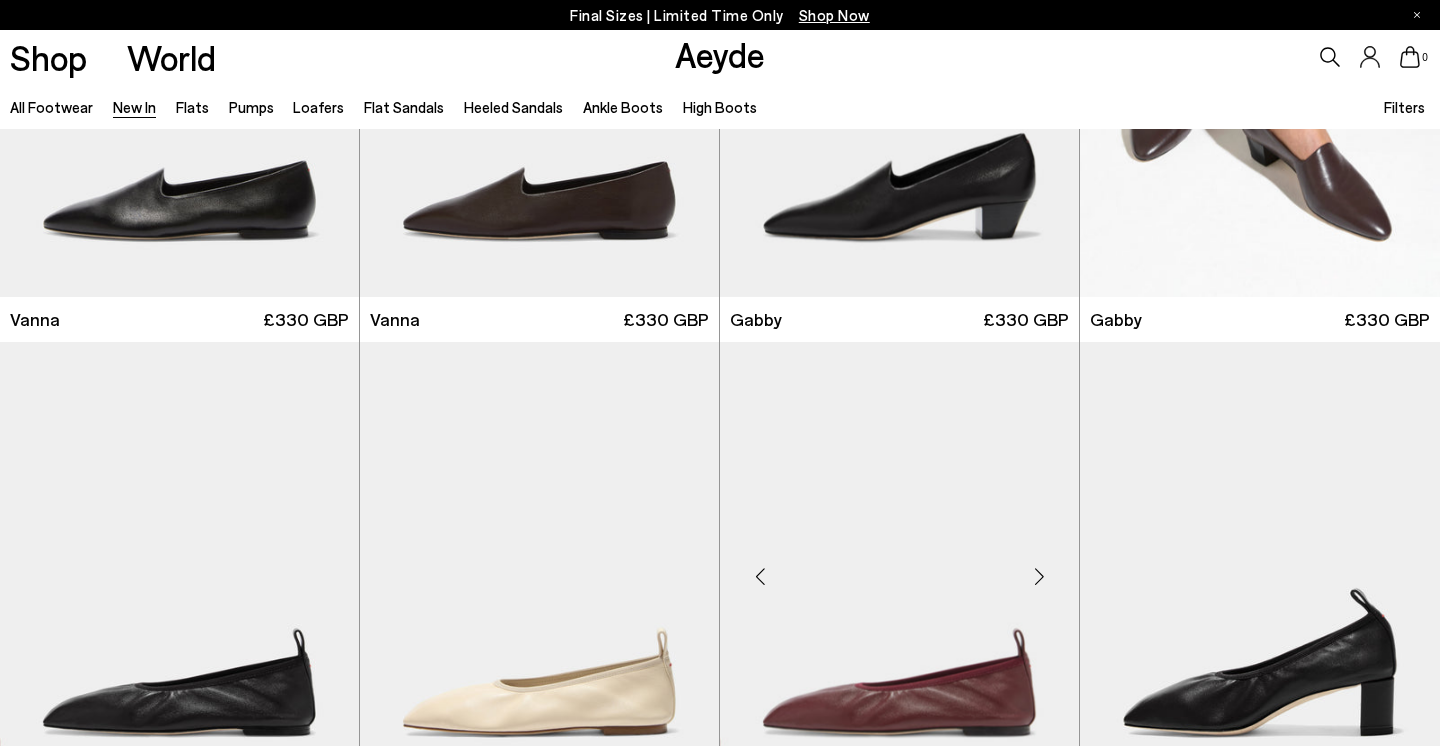 scroll, scrollTop: 1548, scrollLeft: 0, axis: vertical 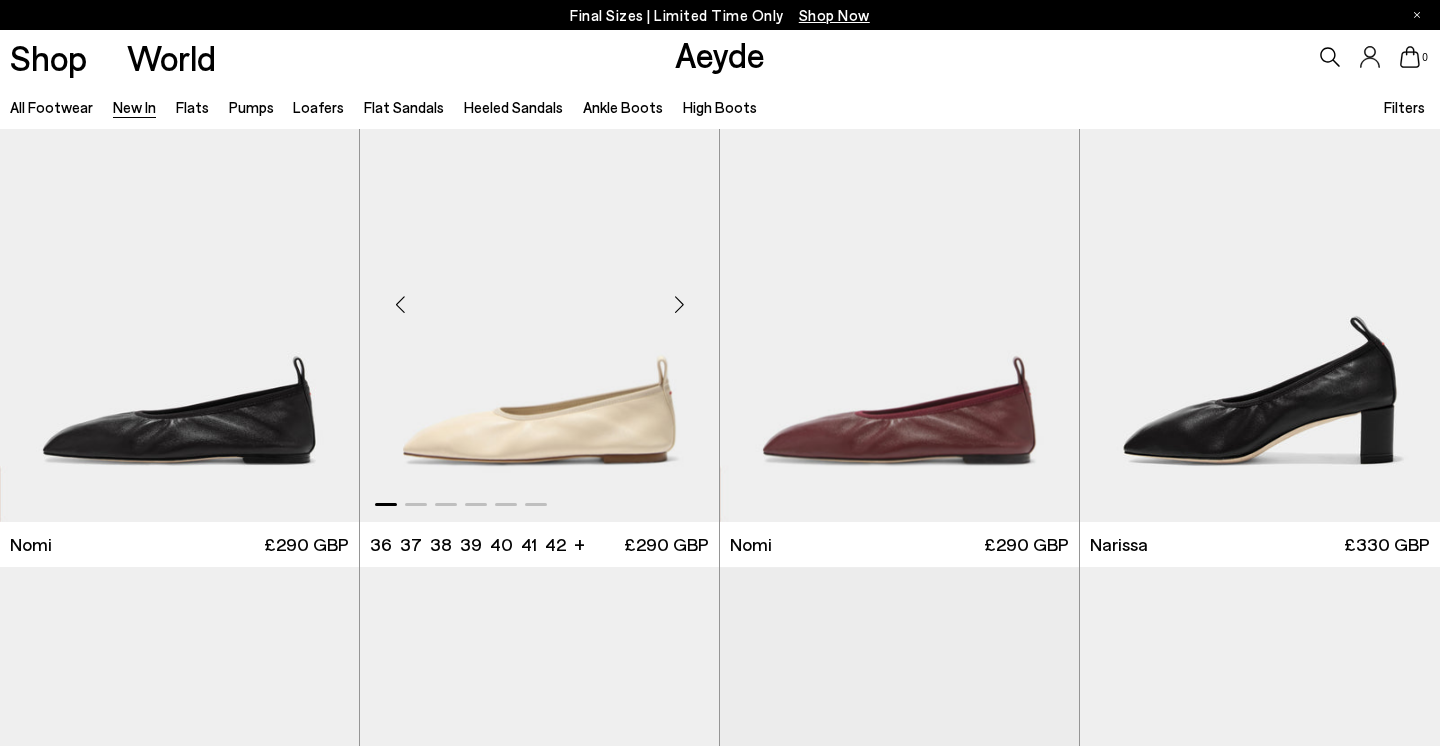 click at bounding box center [679, 304] 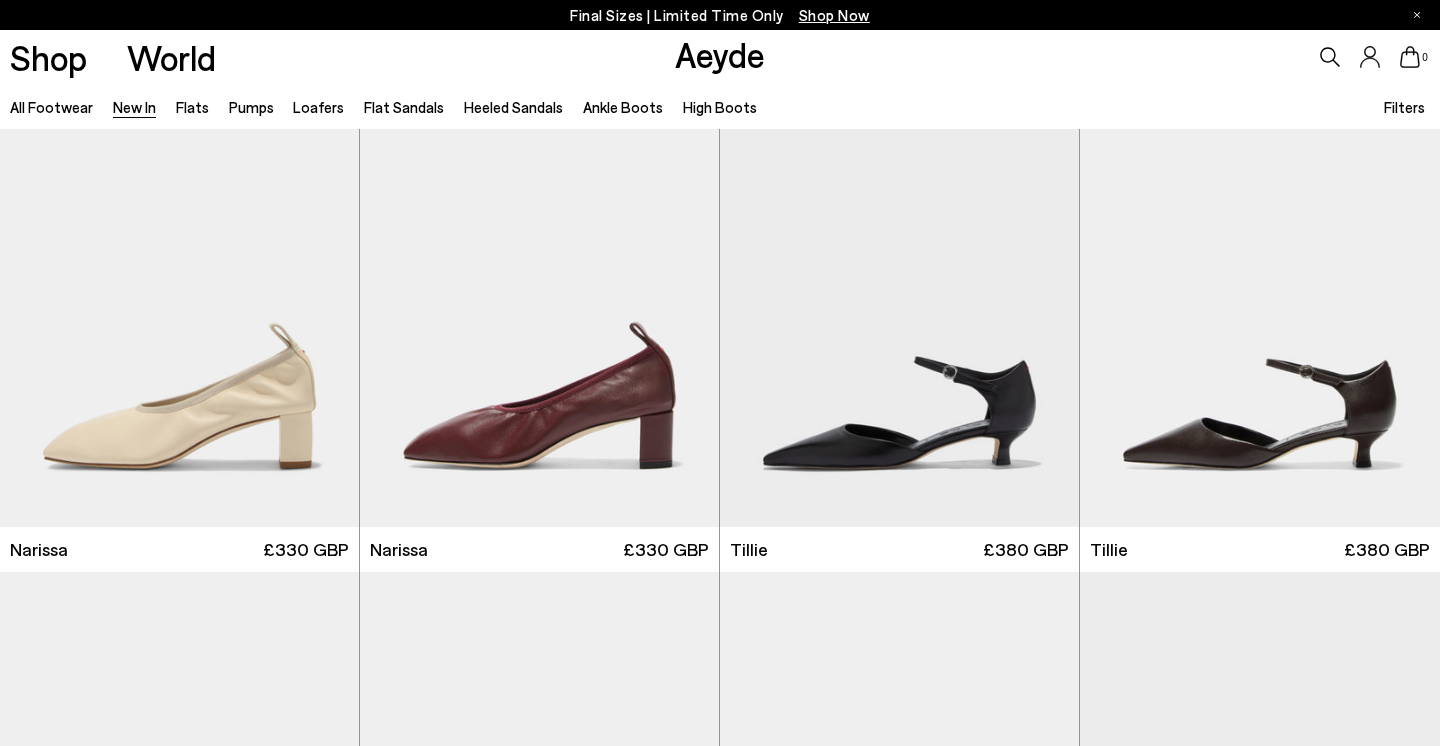 scroll, scrollTop: 2066, scrollLeft: 0, axis: vertical 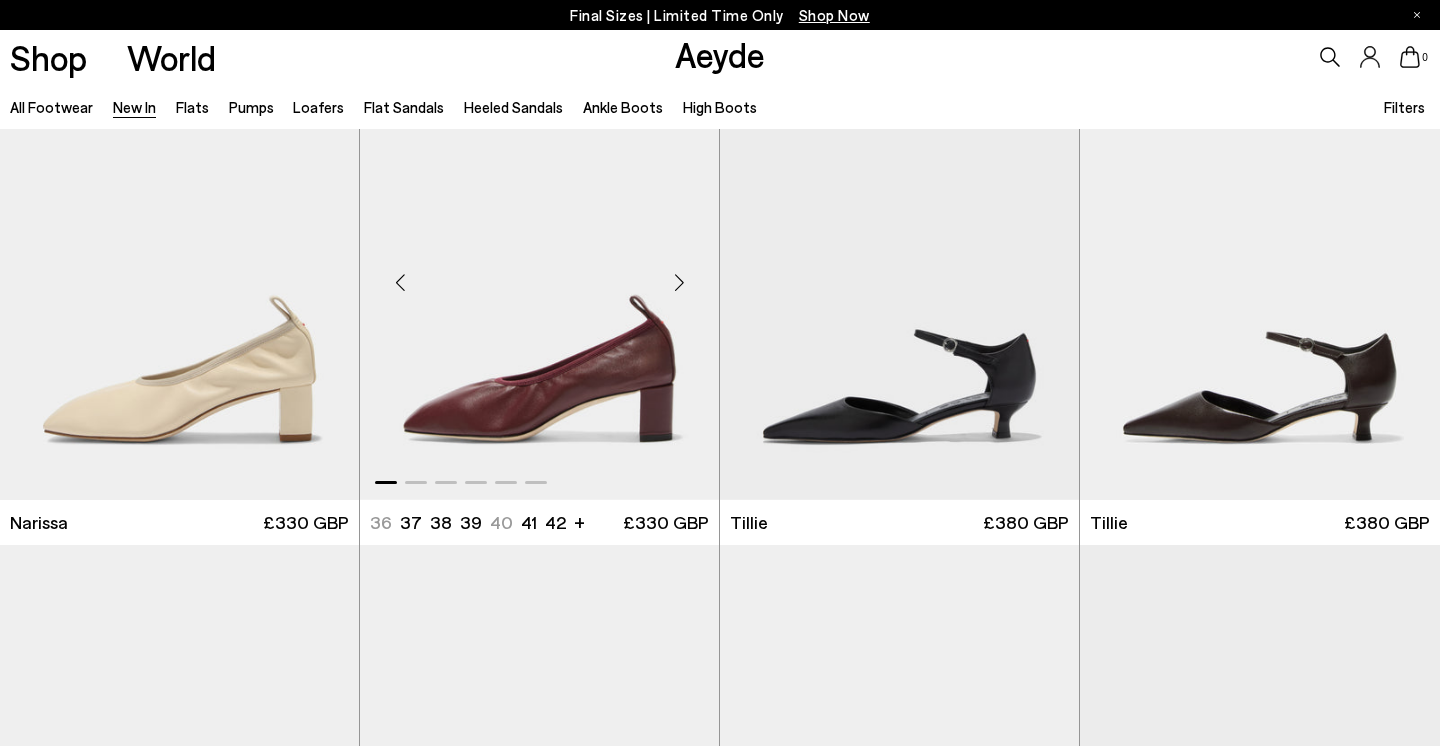click at bounding box center [679, 283] 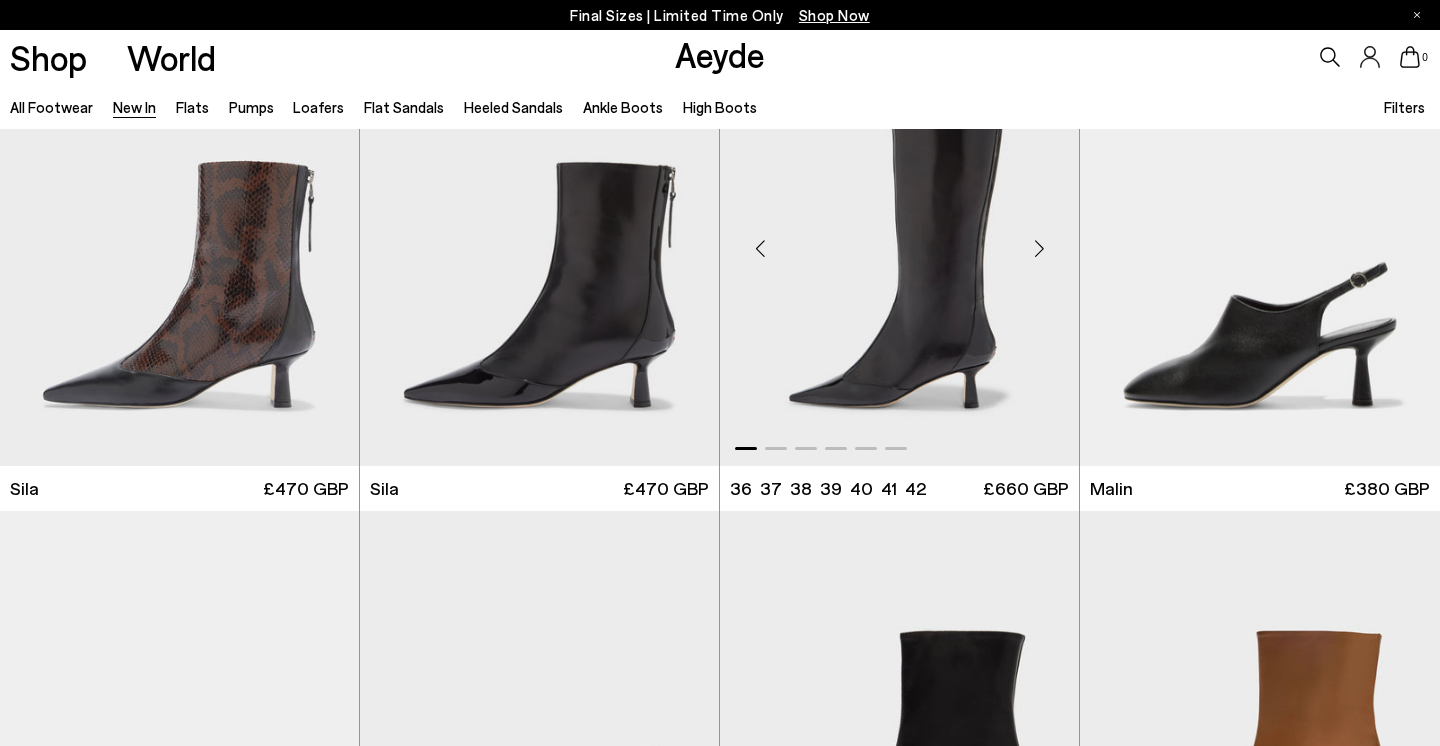 scroll, scrollTop: 3087, scrollLeft: 0, axis: vertical 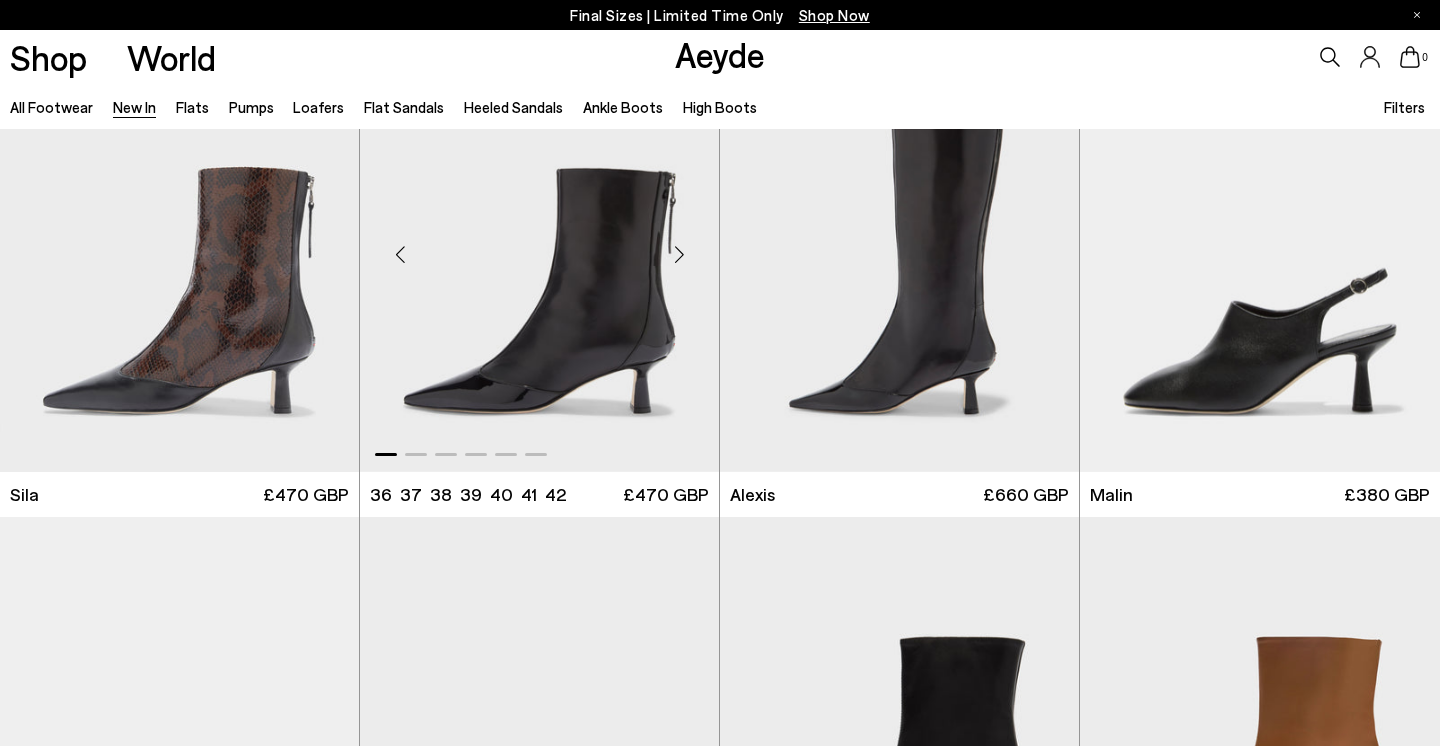 click at bounding box center [679, 254] 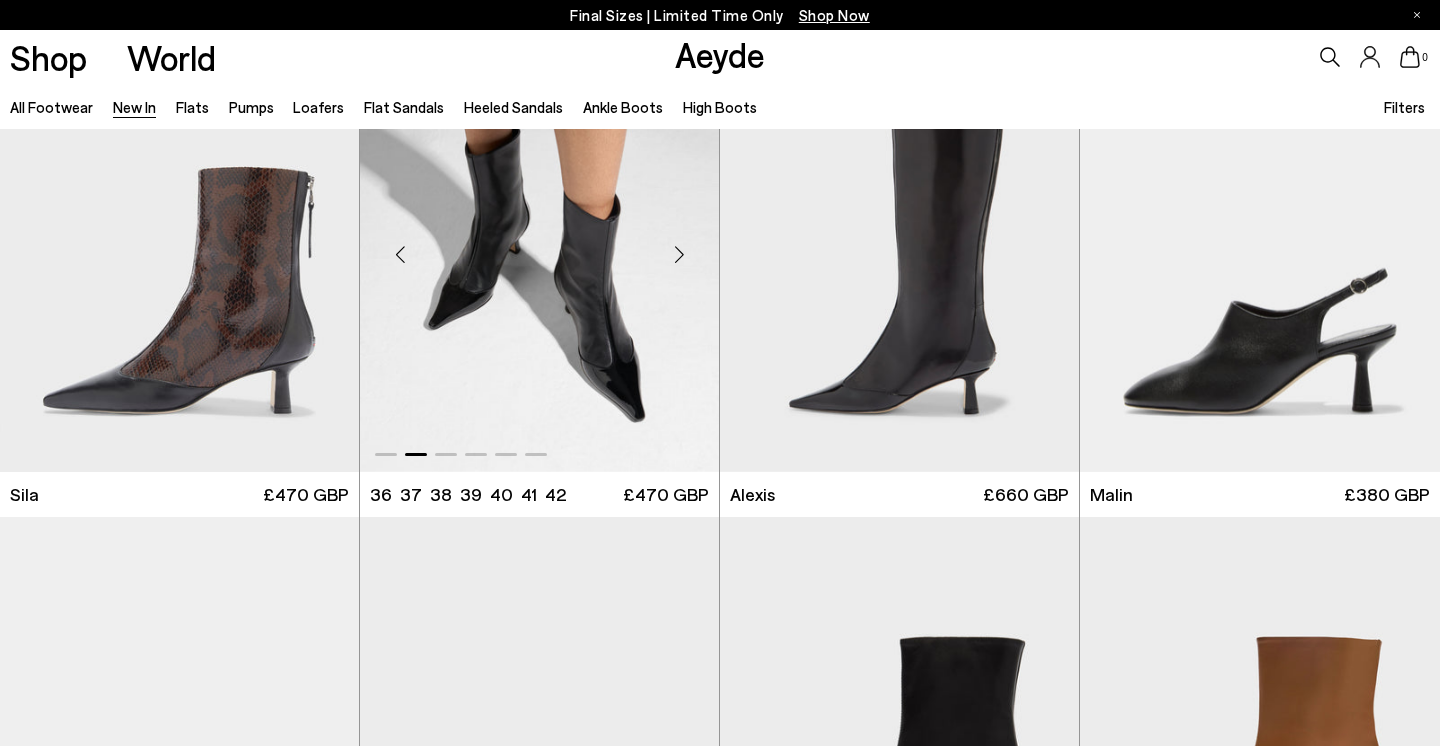 click at bounding box center (679, 254) 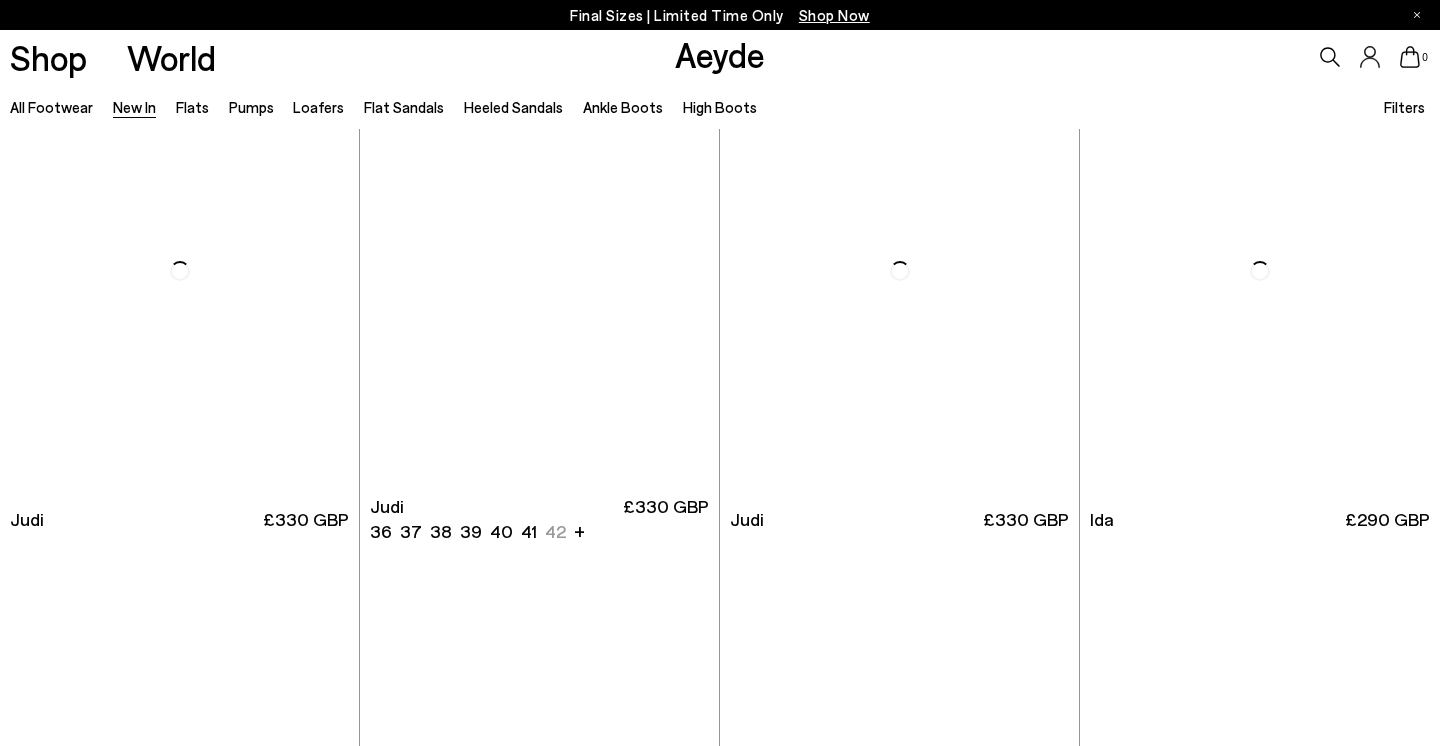 scroll, scrollTop: 6601, scrollLeft: 0, axis: vertical 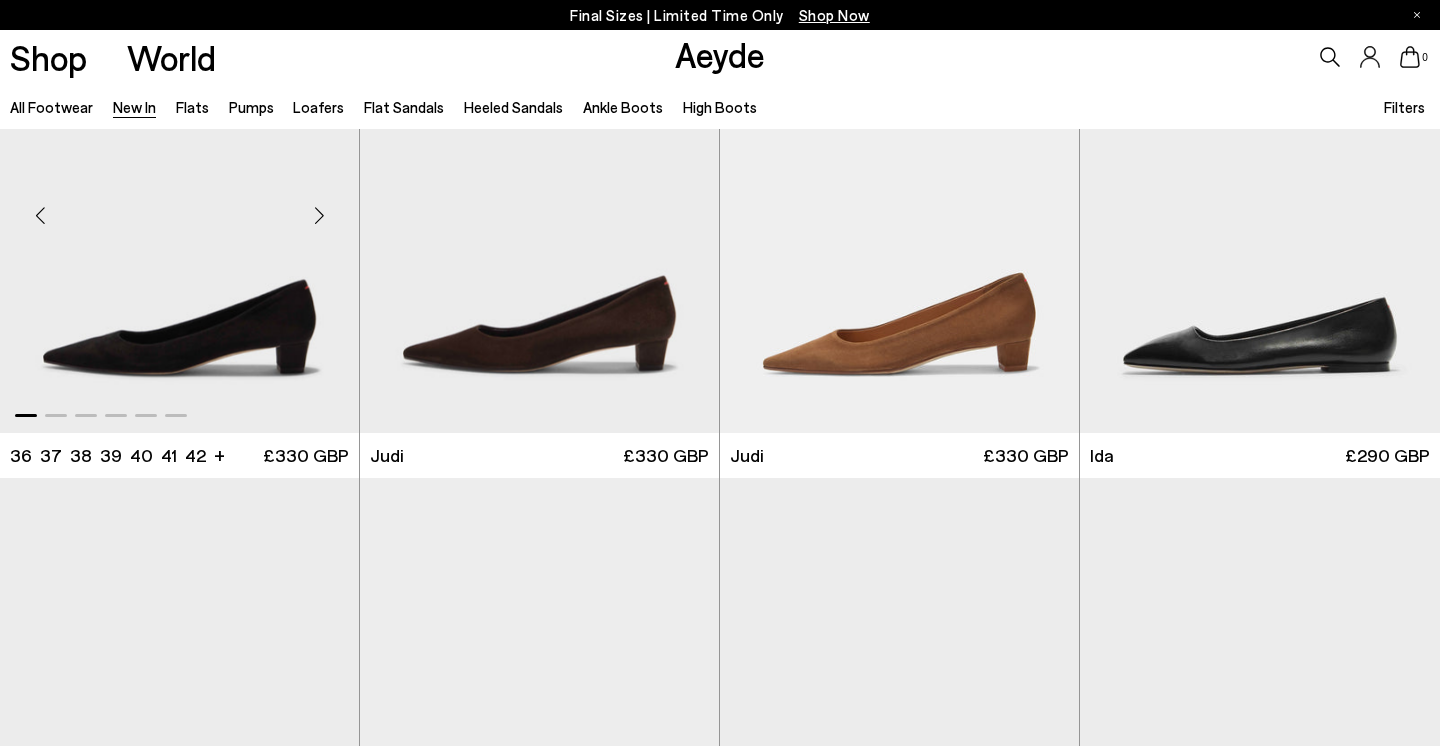 click at bounding box center (319, 215) 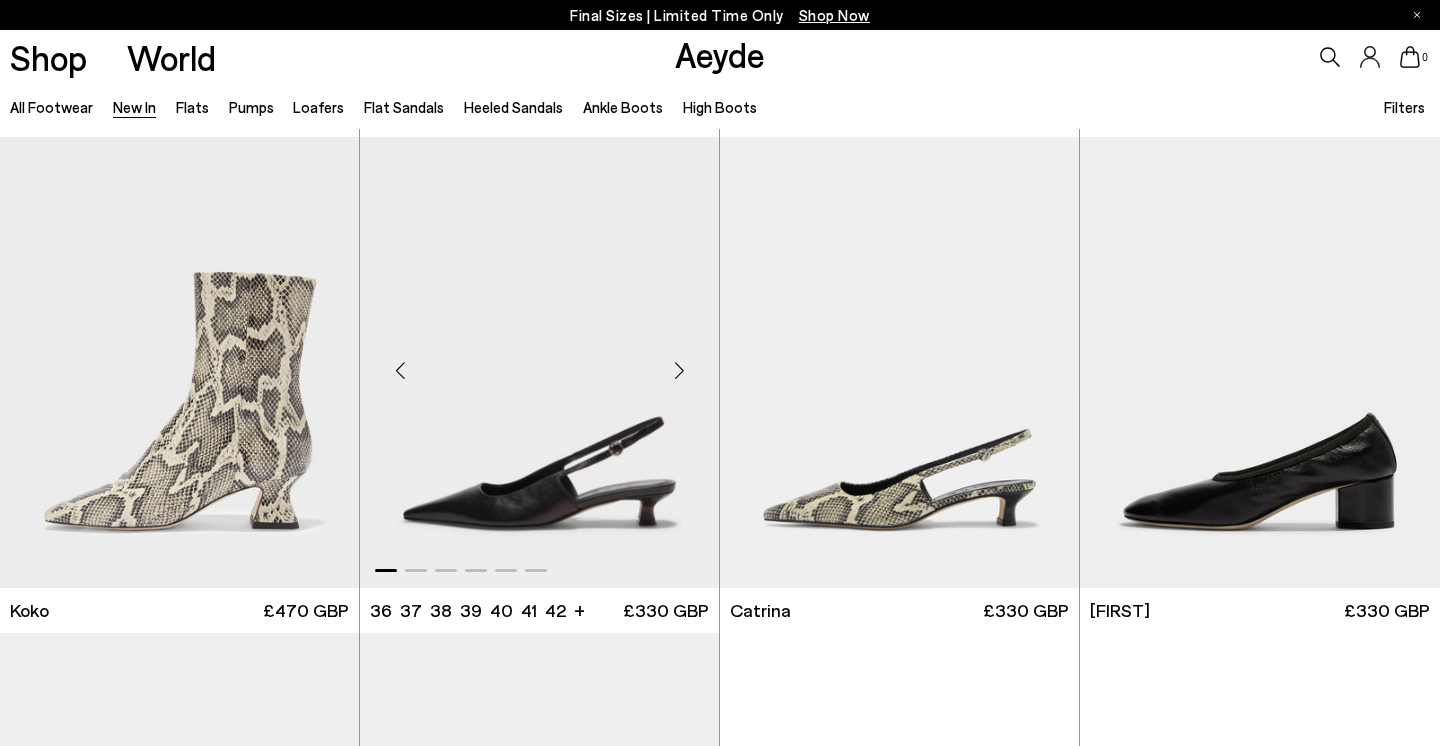 scroll, scrollTop: 7965, scrollLeft: 0, axis: vertical 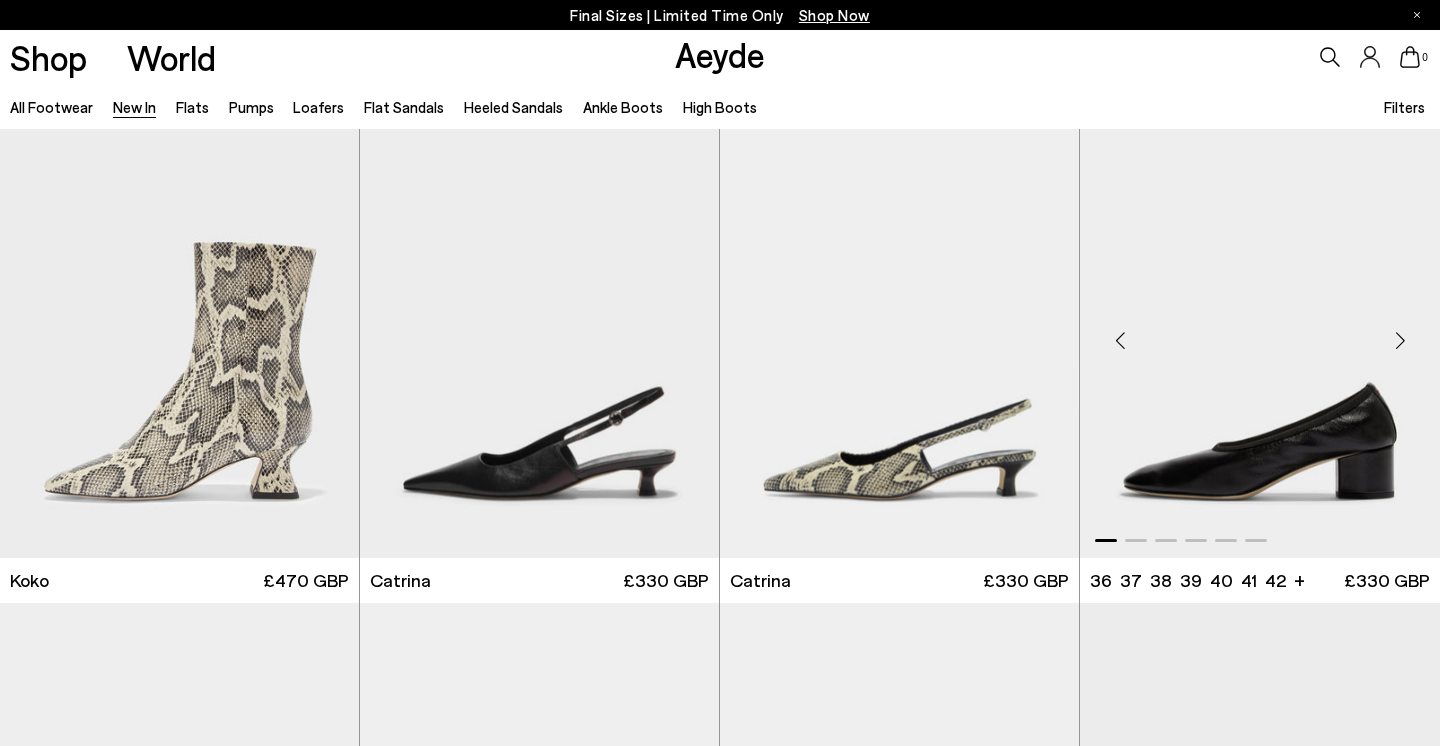 click at bounding box center [1400, 340] 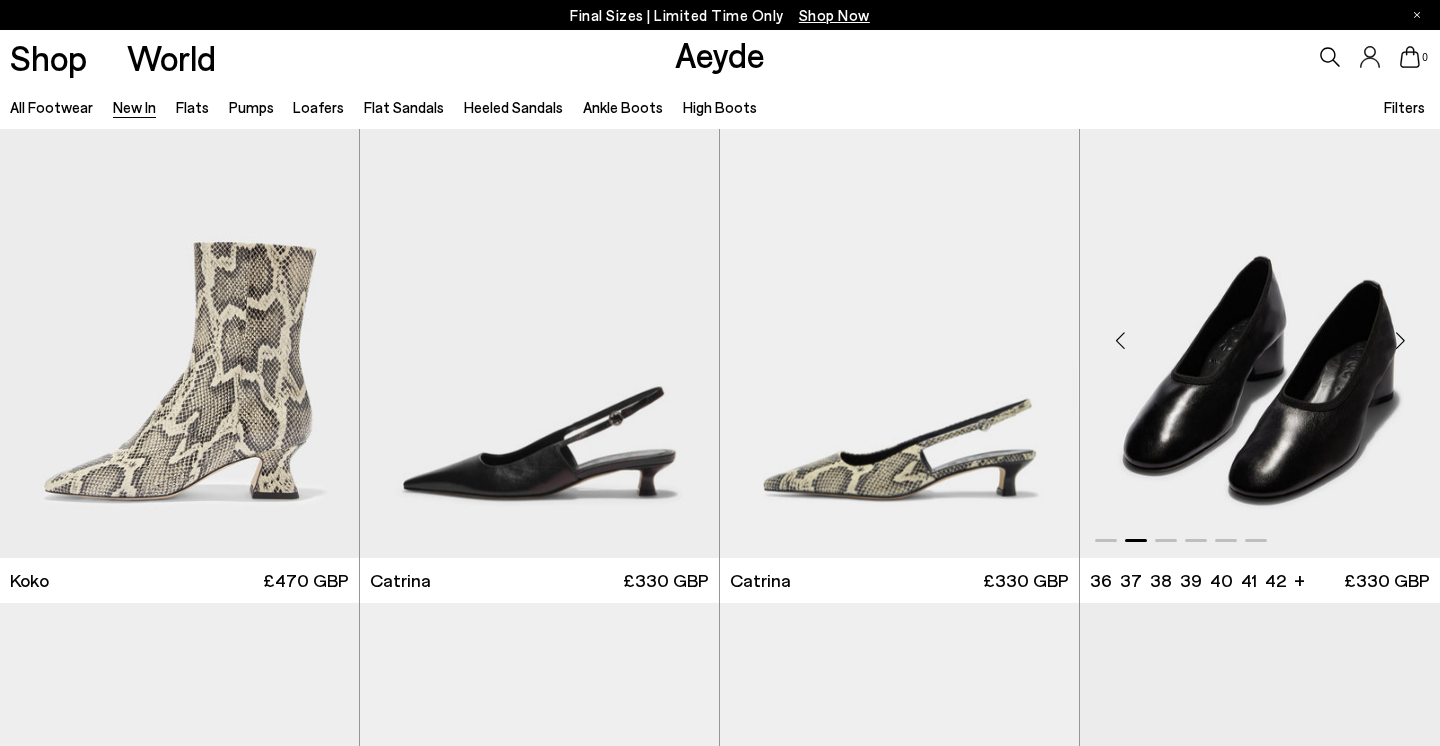 click at bounding box center (1400, 340) 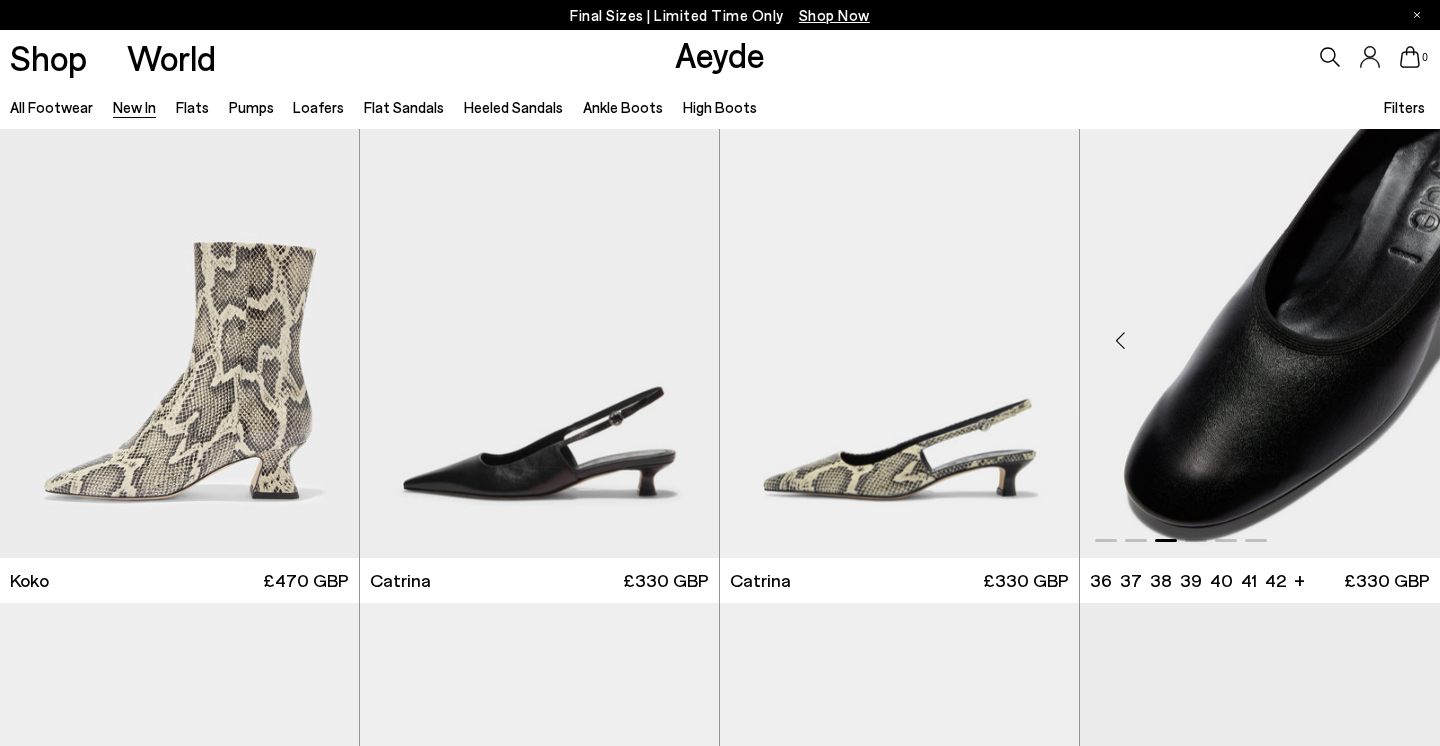 click at bounding box center [1400, 340] 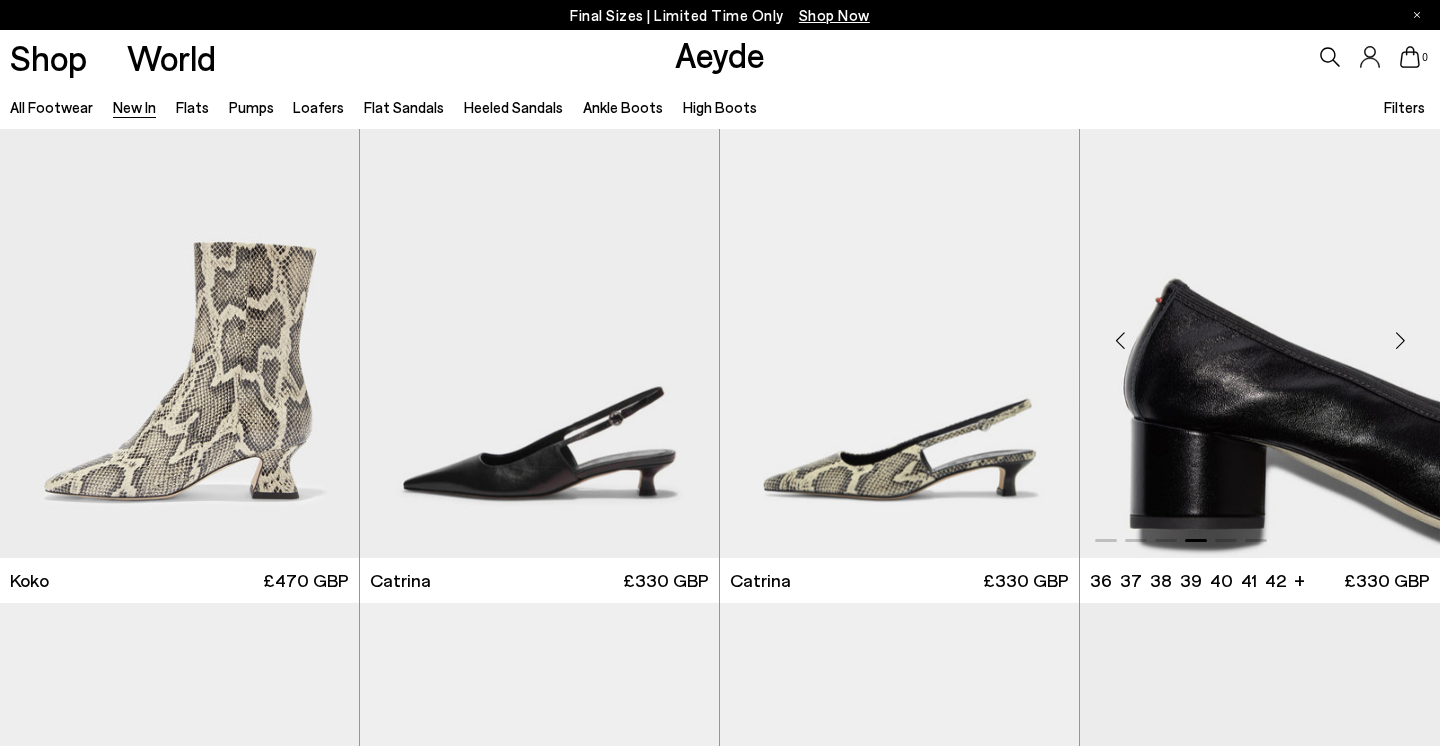 click at bounding box center (1400, 340) 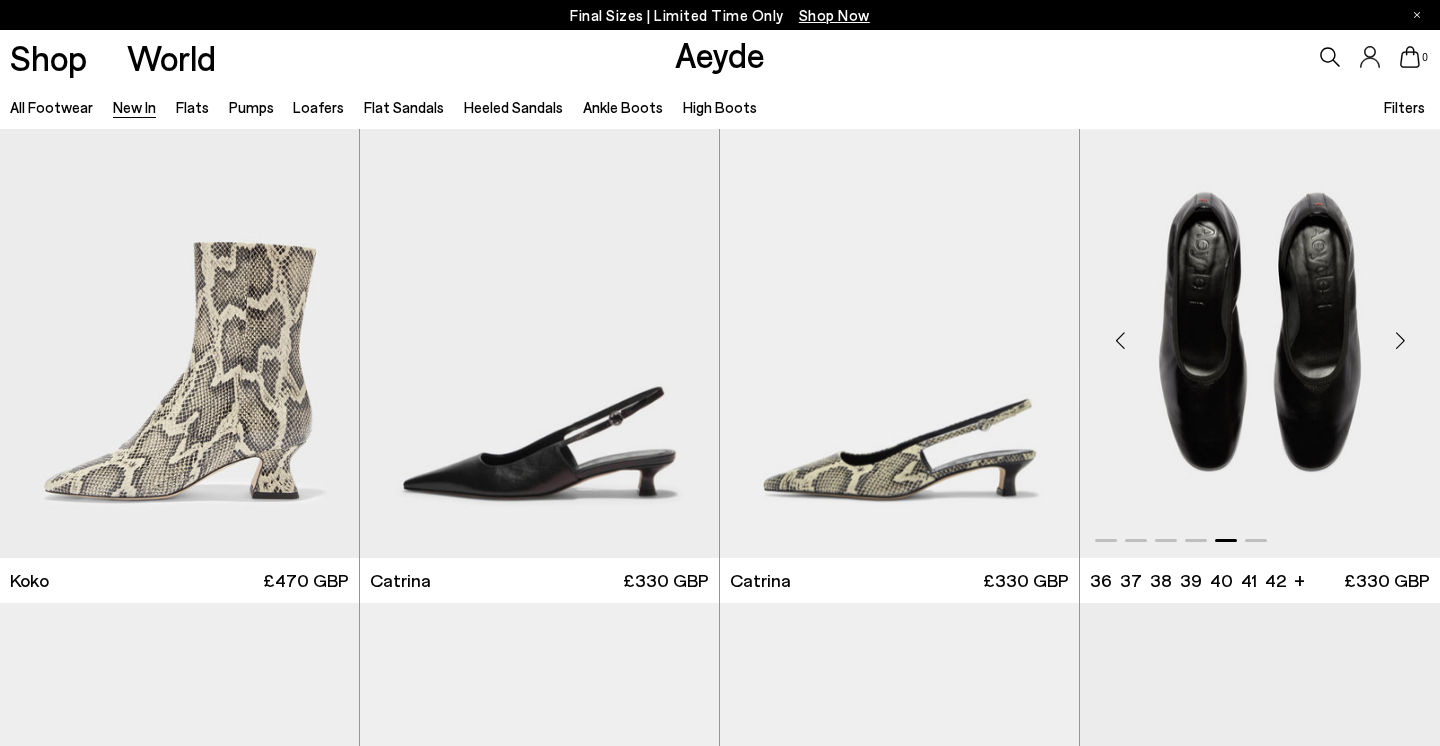 click at bounding box center [1400, 340] 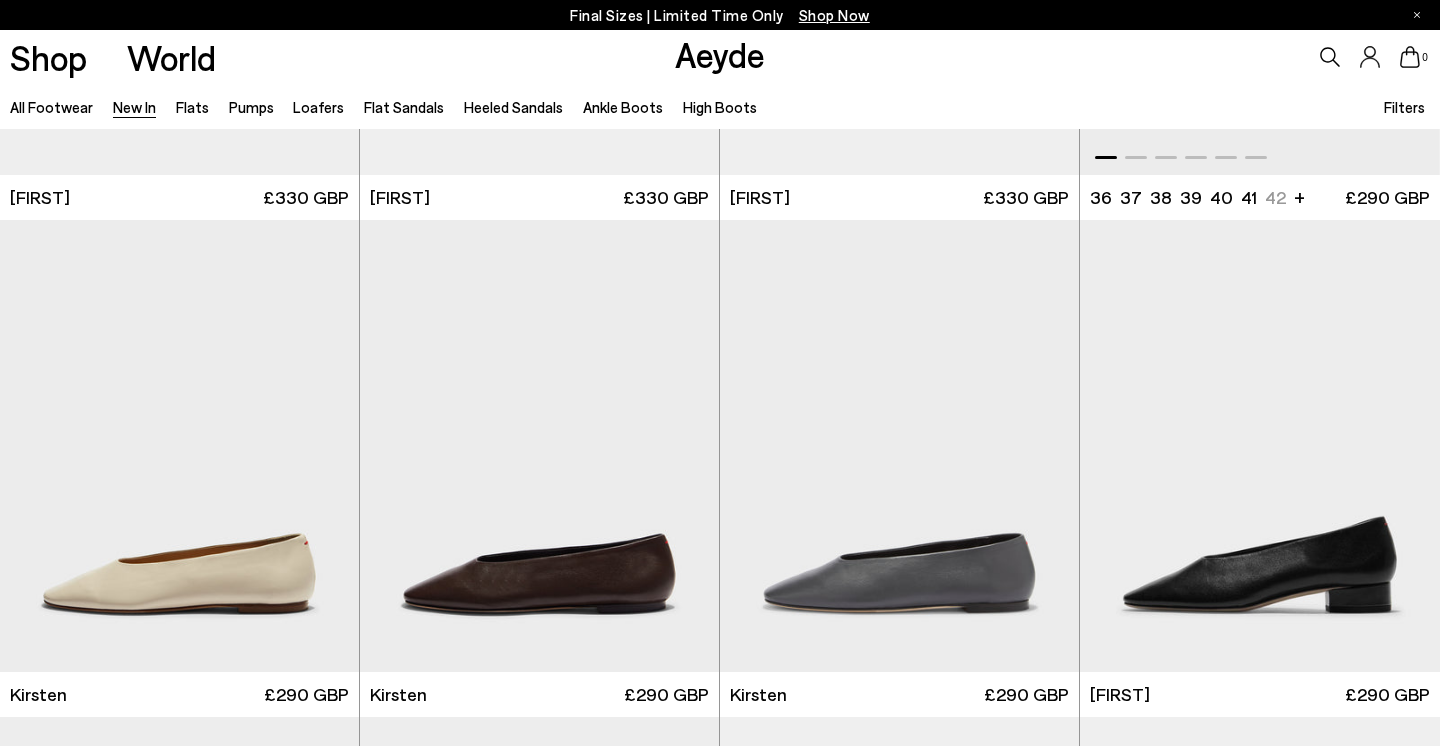 scroll, scrollTop: 8861, scrollLeft: 0, axis: vertical 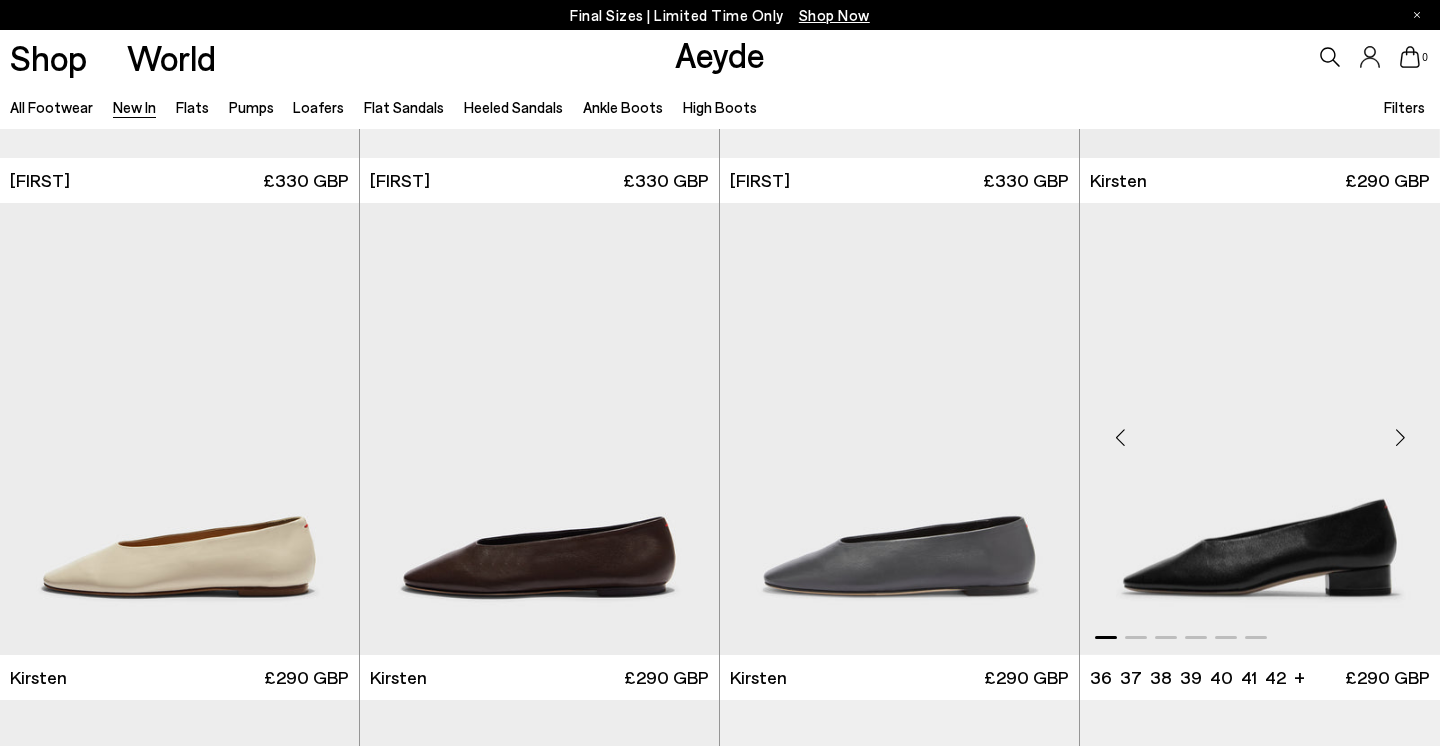 click at bounding box center (1400, 437) 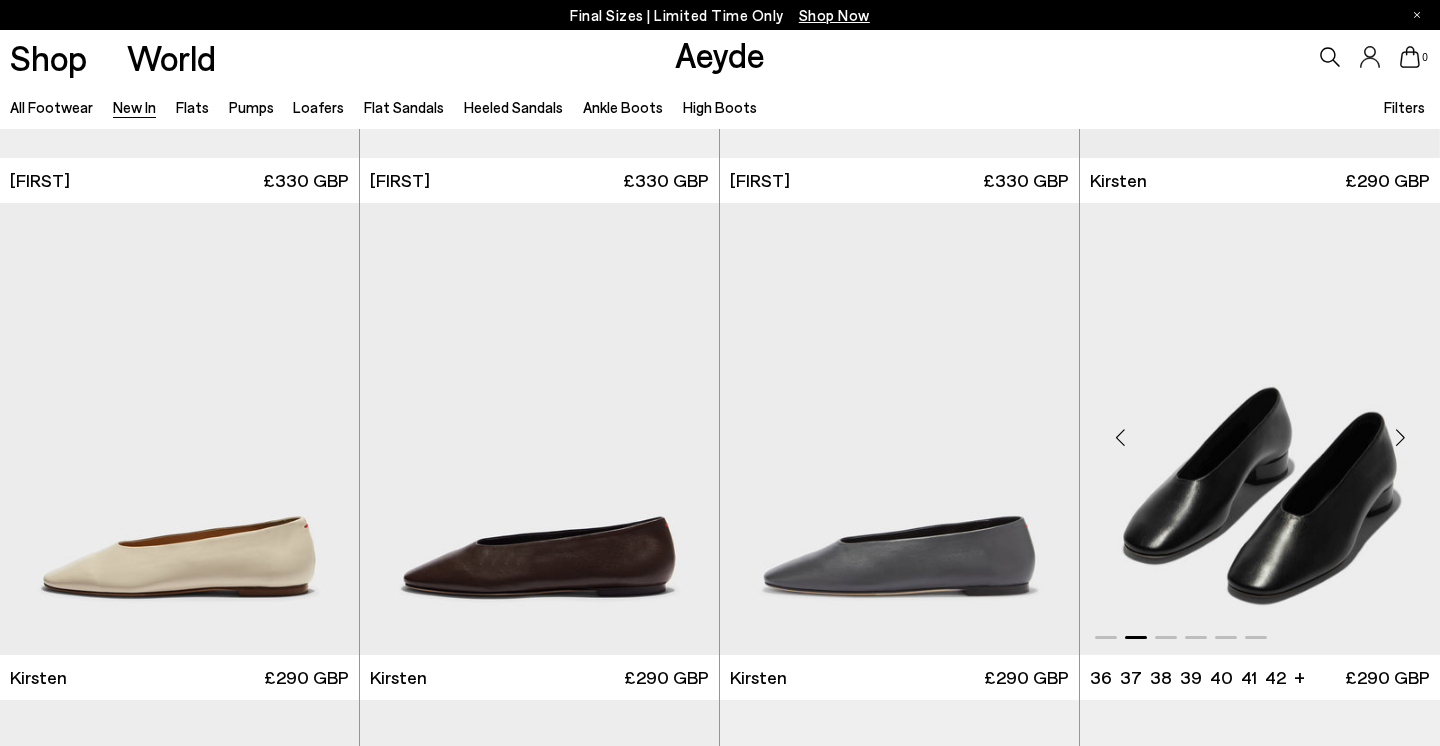 click at bounding box center (1400, 437) 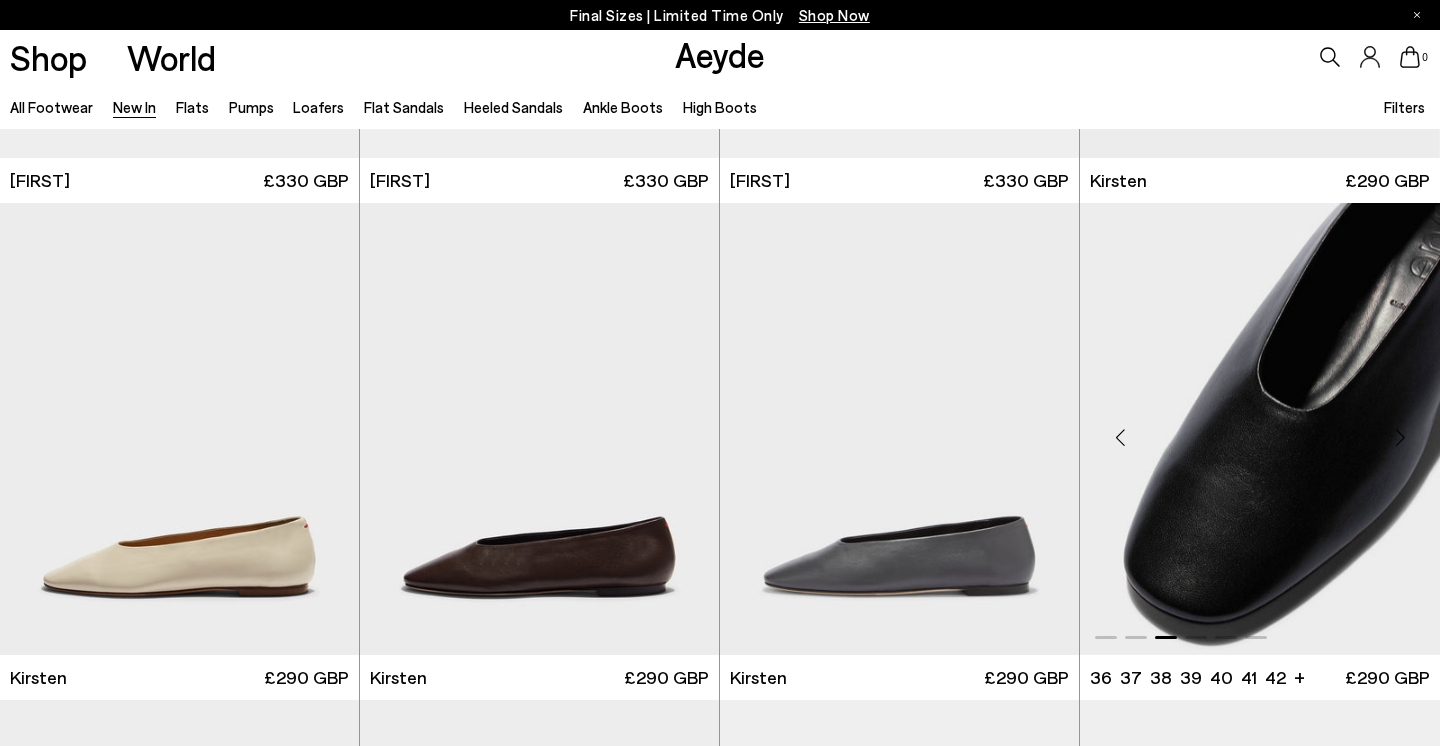 click at bounding box center [1400, 437] 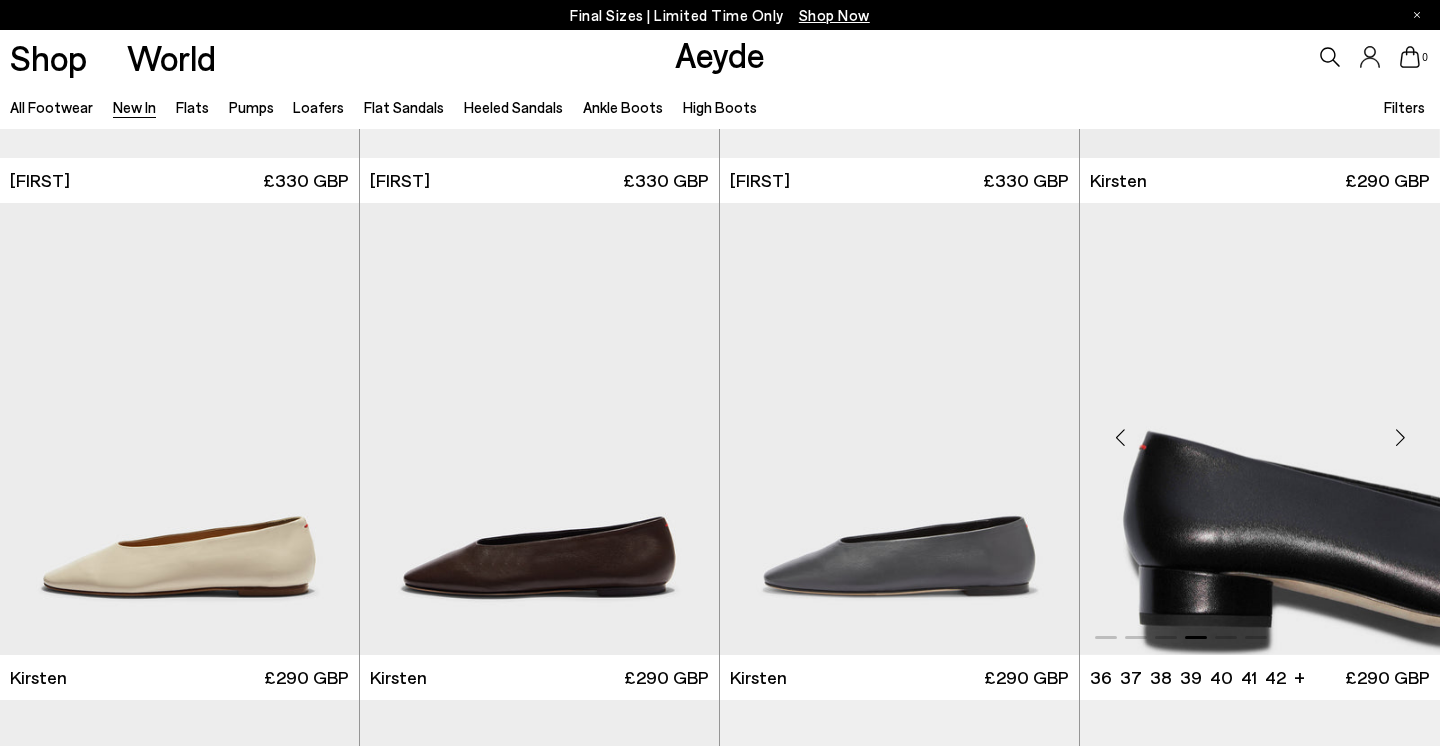 click at bounding box center [1400, 437] 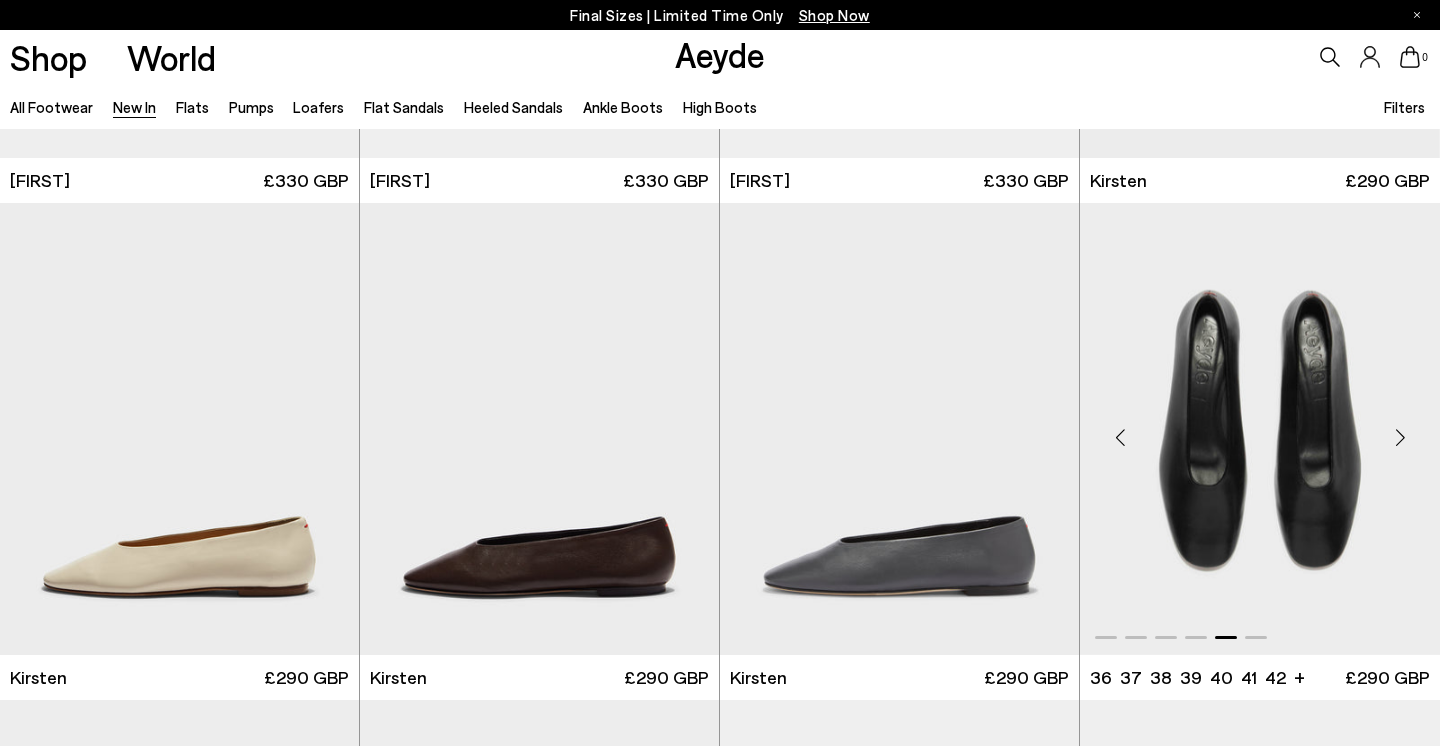 click at bounding box center [1400, 437] 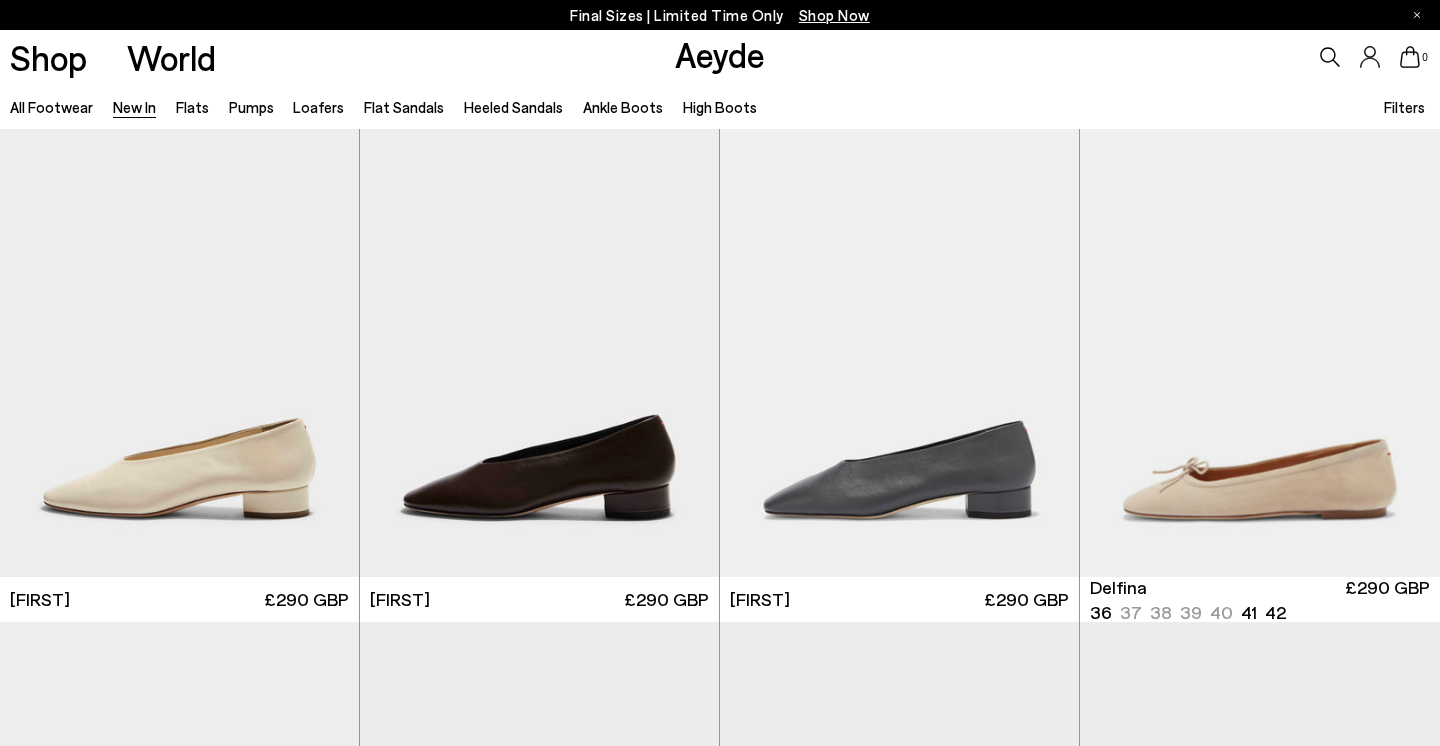 scroll, scrollTop: 9466, scrollLeft: 0, axis: vertical 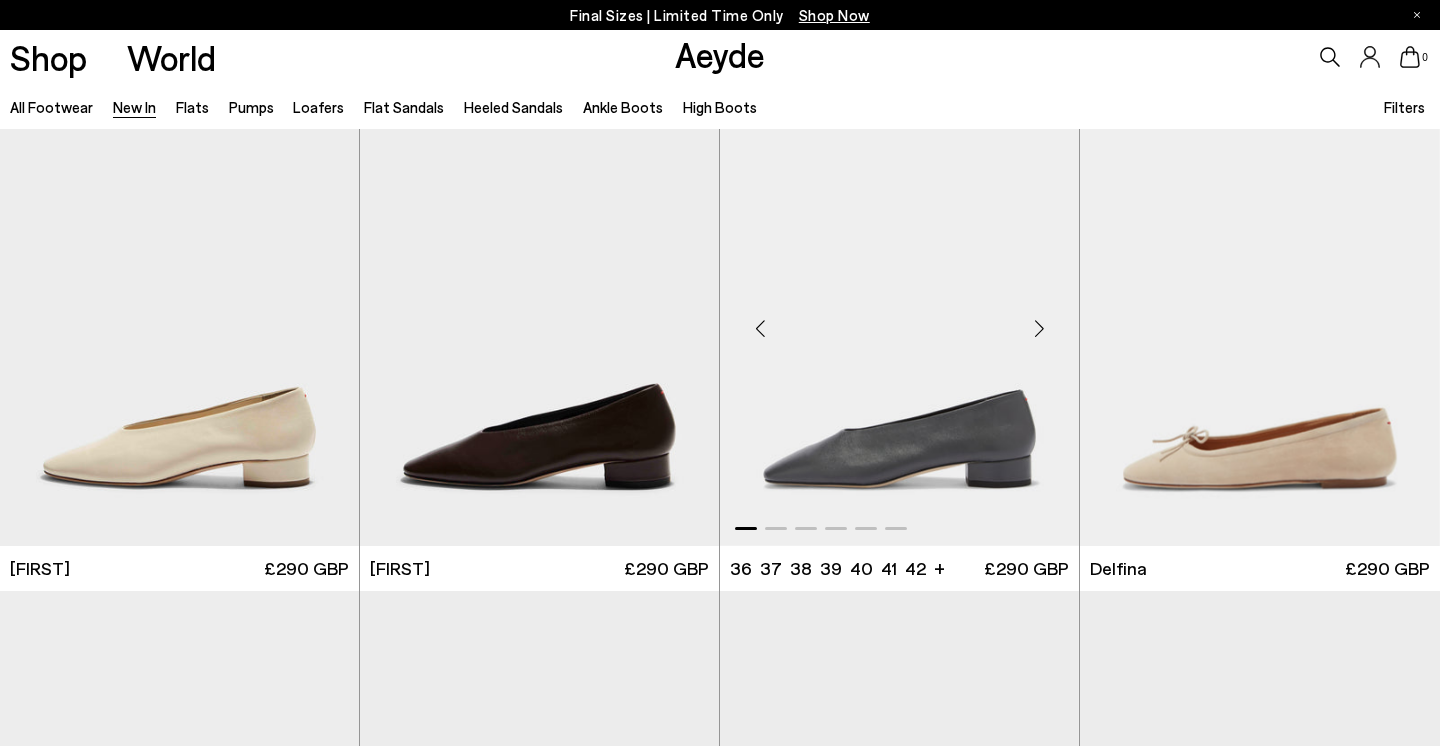 click at bounding box center [1039, 328] 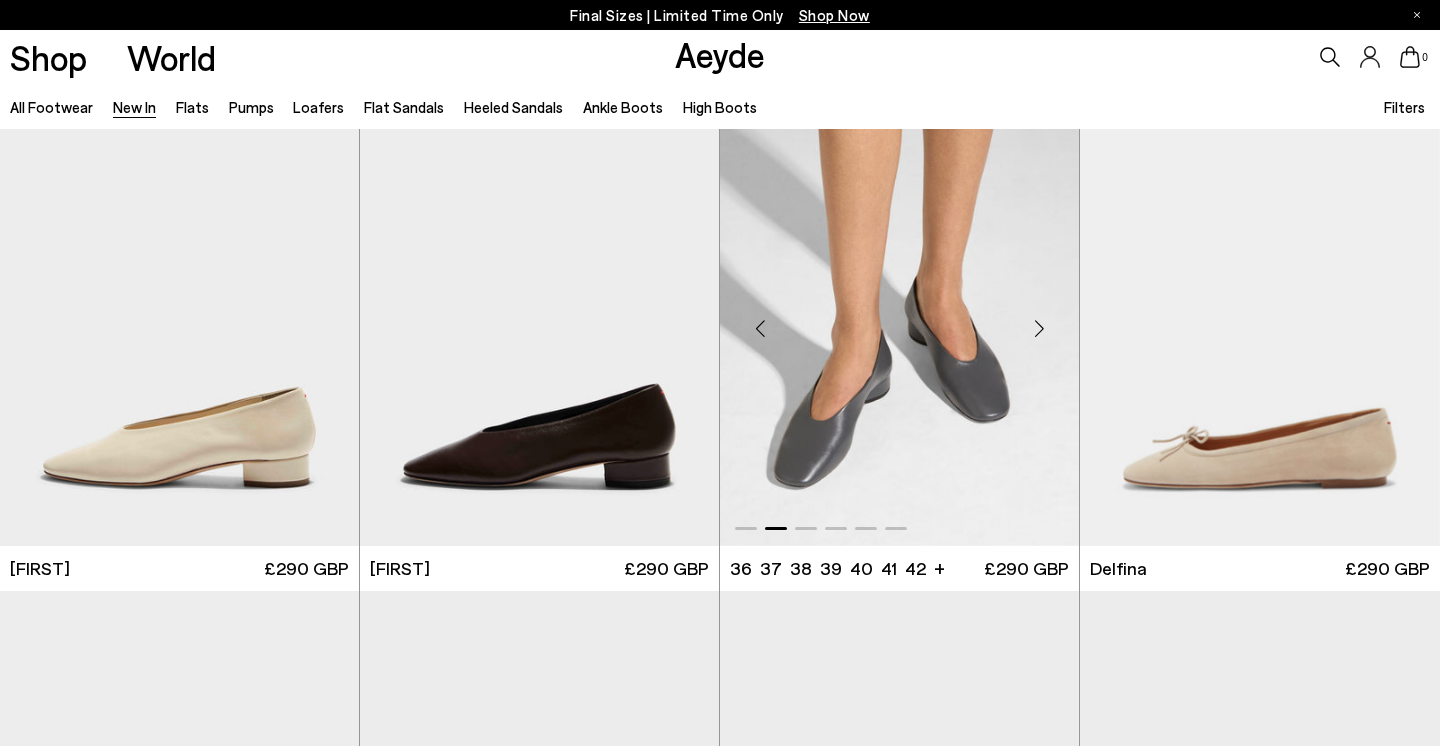 click at bounding box center (1039, 328) 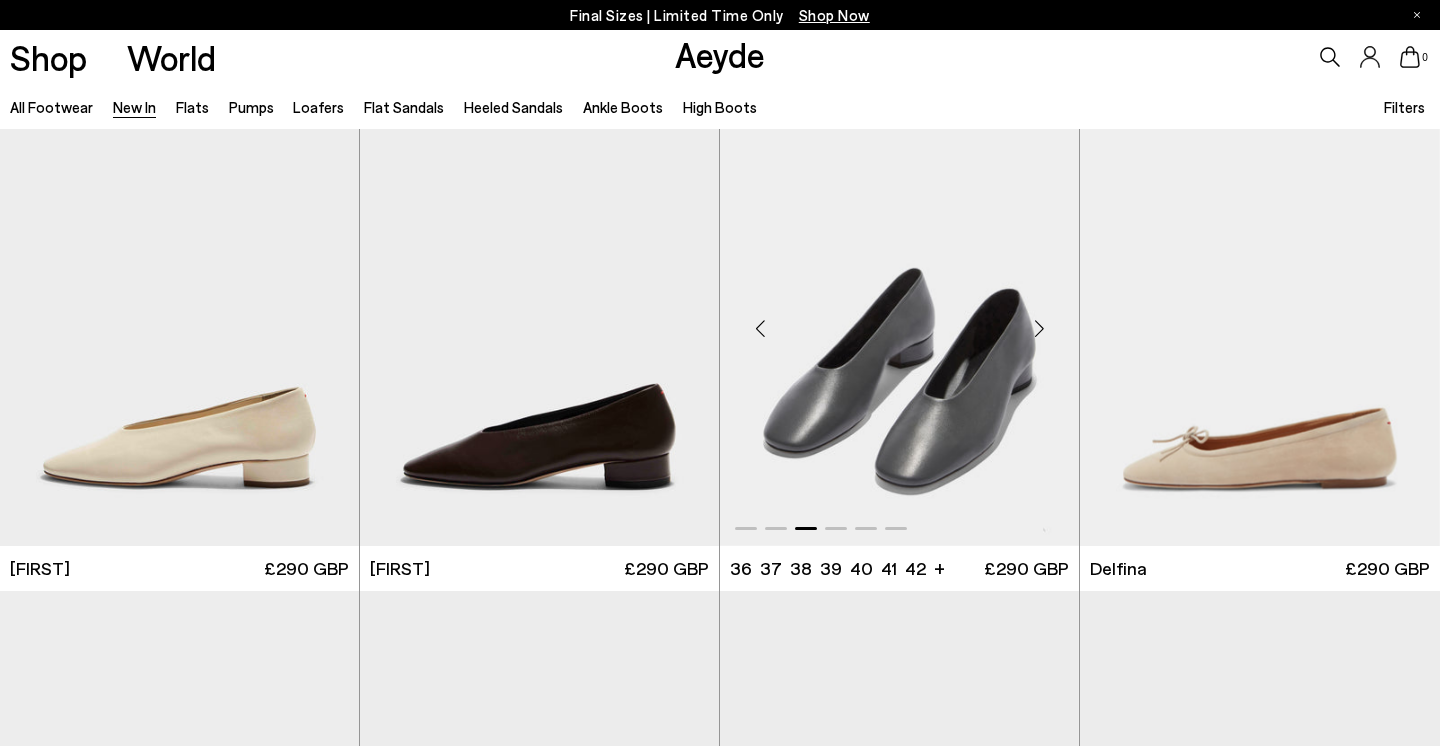 click at bounding box center [760, 328] 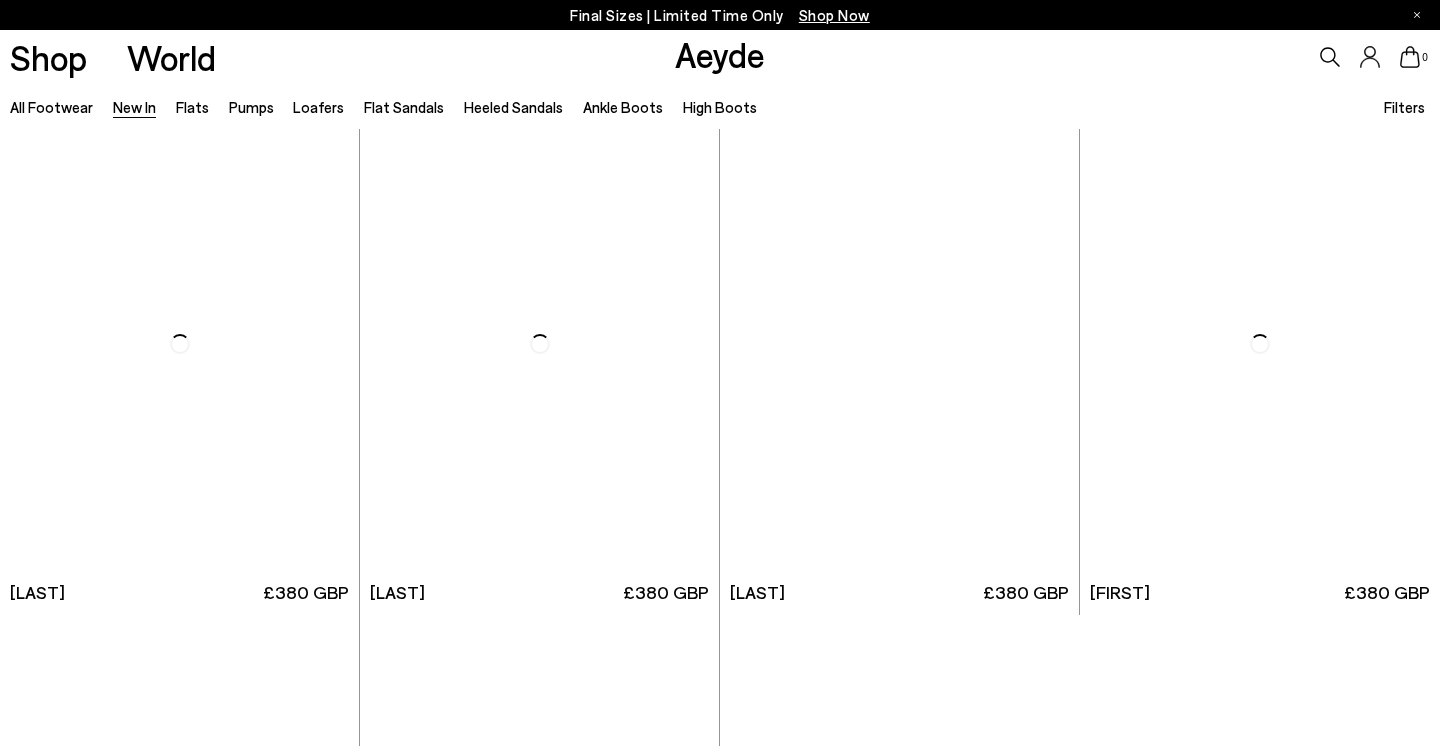 scroll, scrollTop: 16369, scrollLeft: 0, axis: vertical 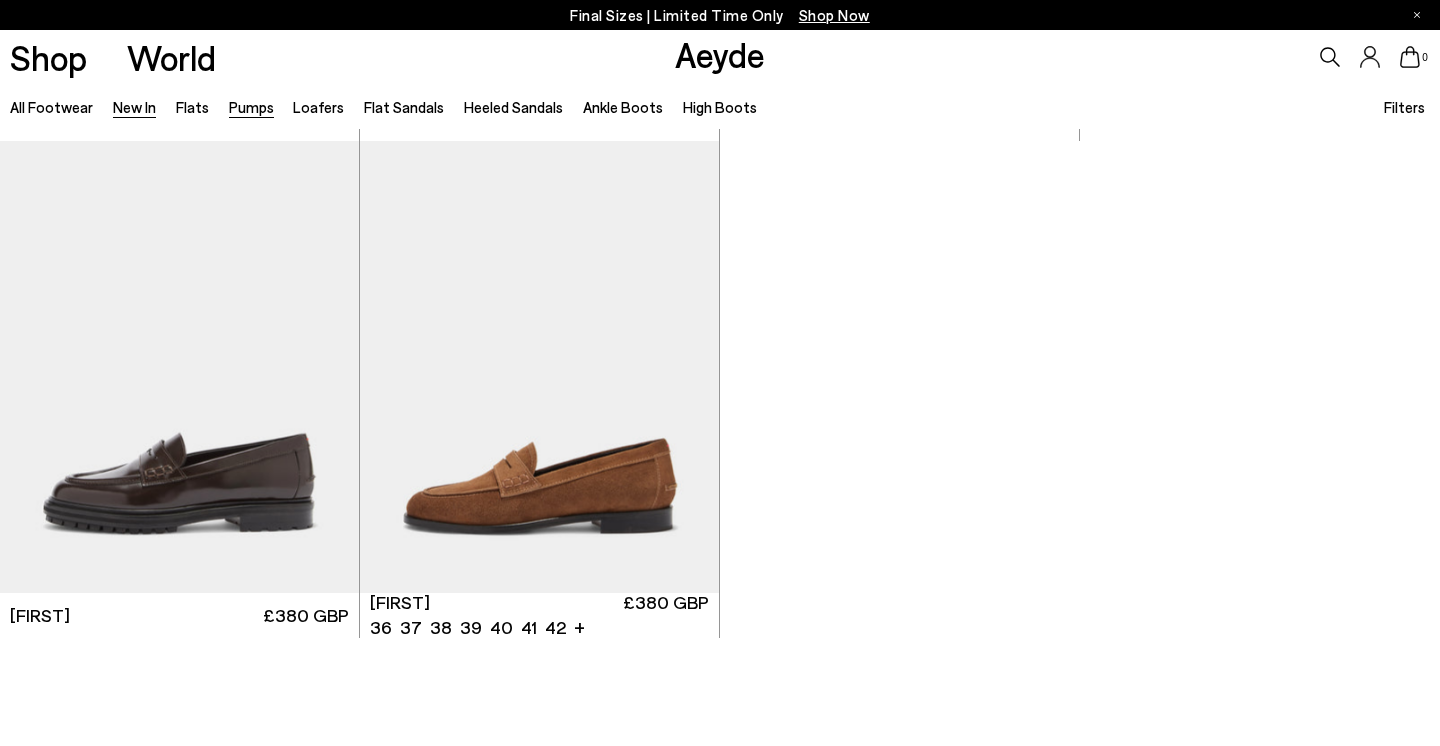 click on "Pumps" at bounding box center (251, 107) 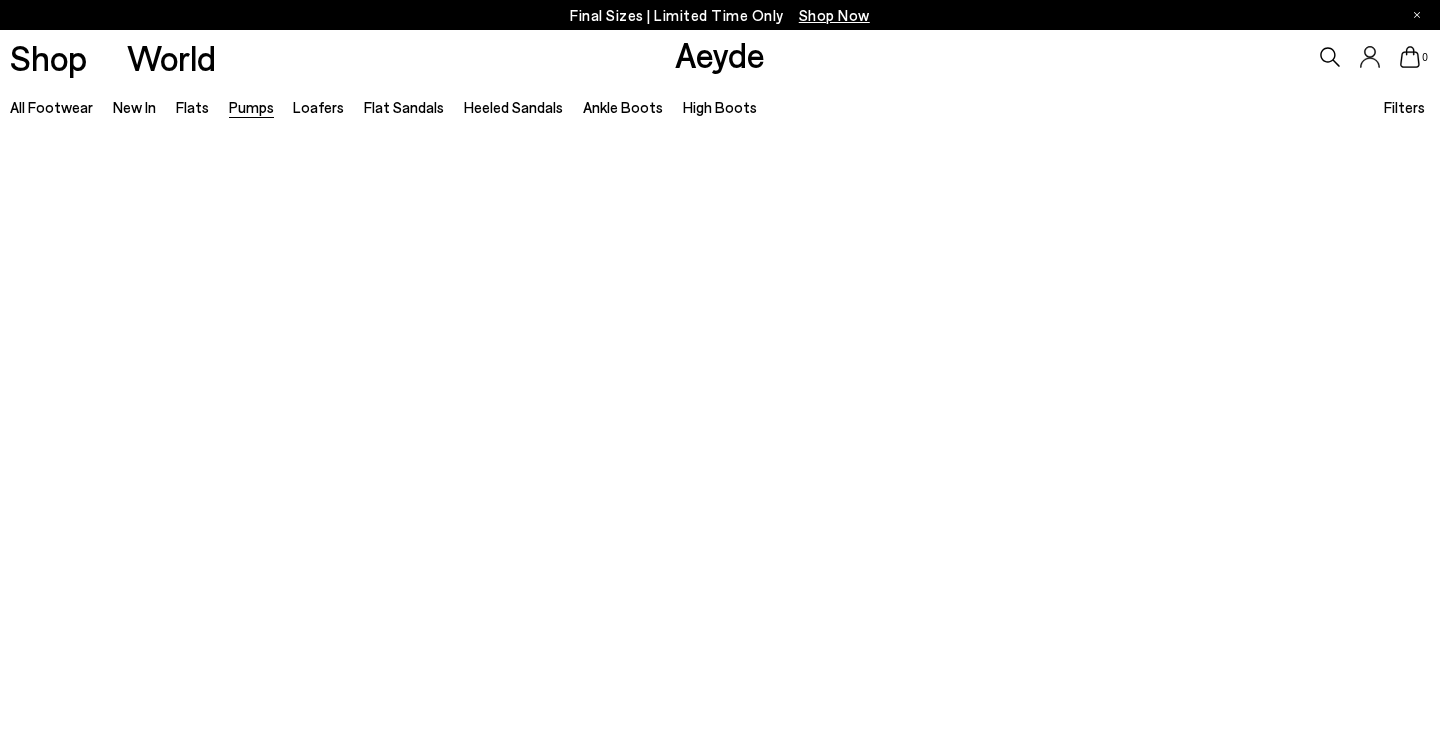 scroll, scrollTop: 0, scrollLeft: 0, axis: both 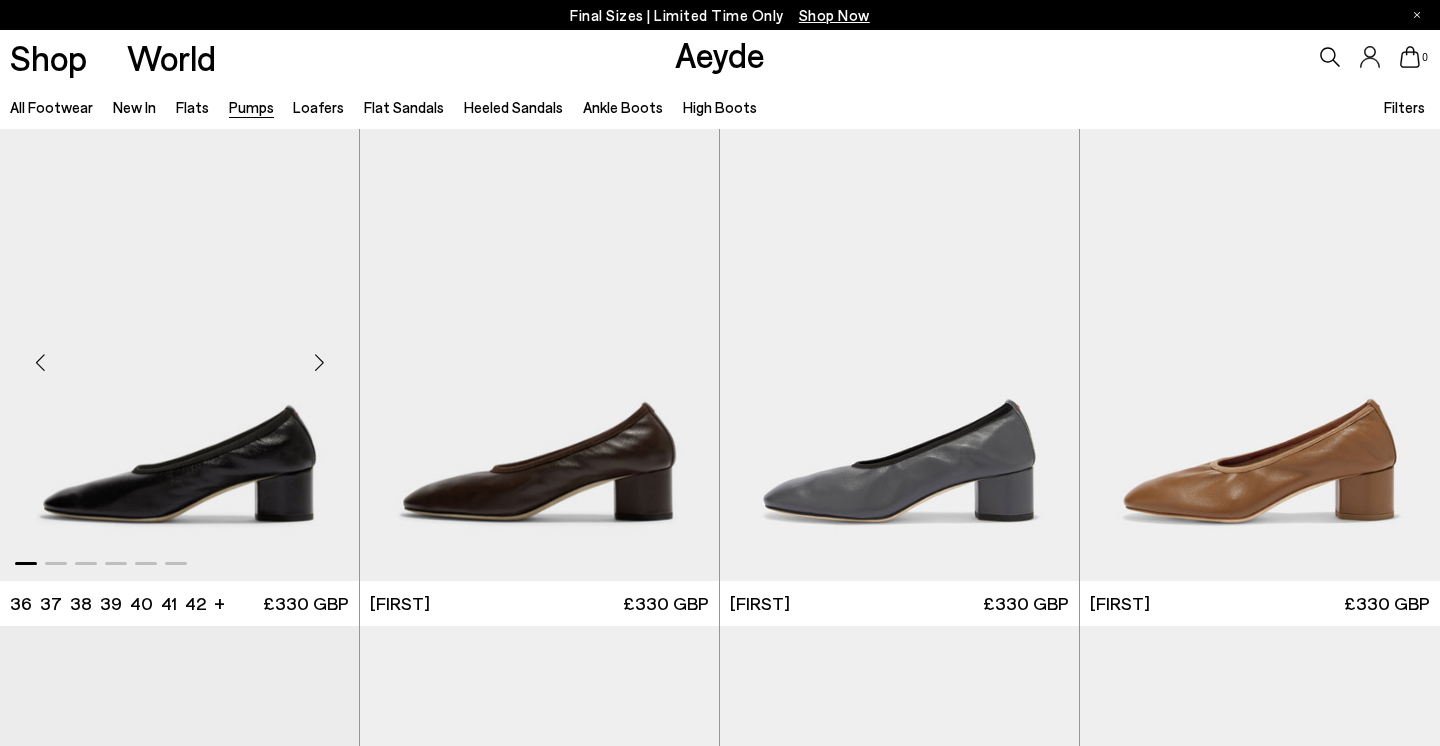 click at bounding box center (319, 363) 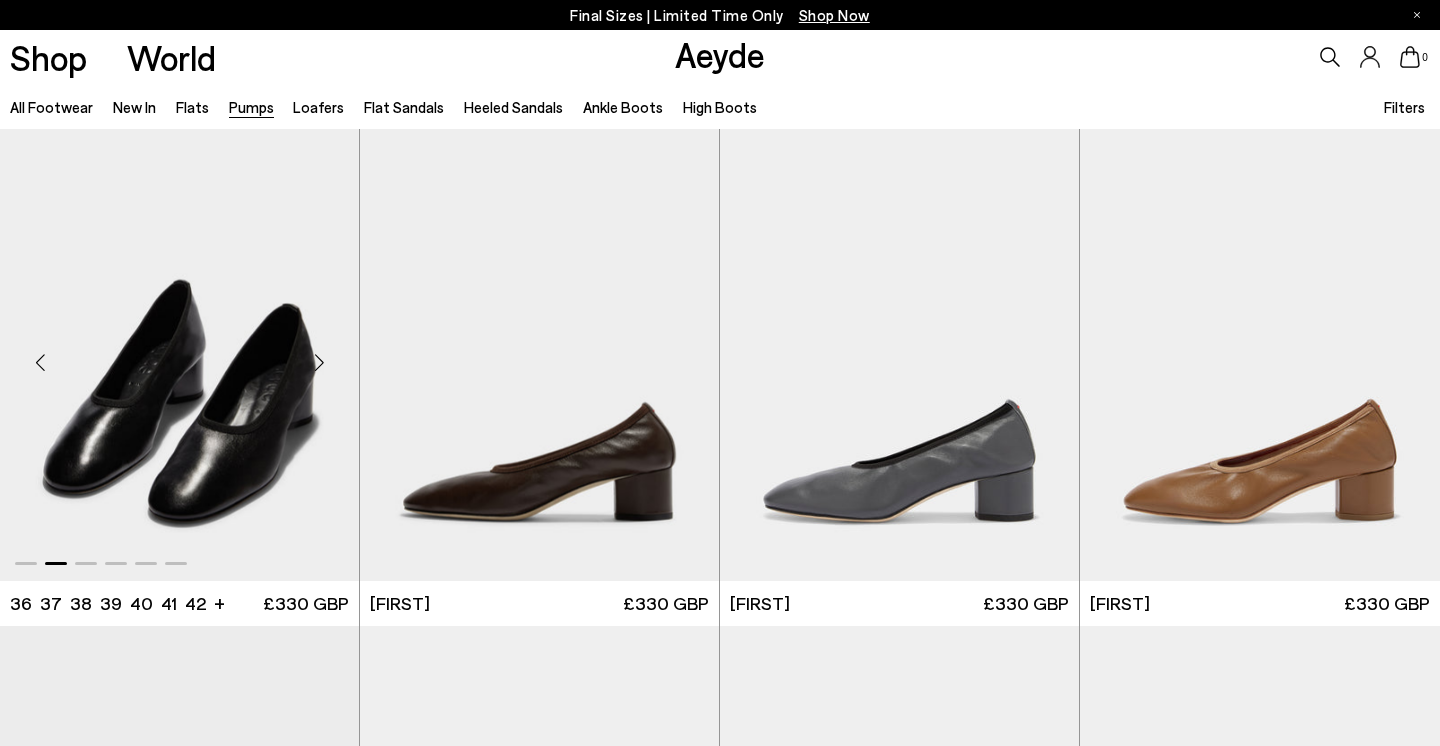 click at bounding box center (319, 363) 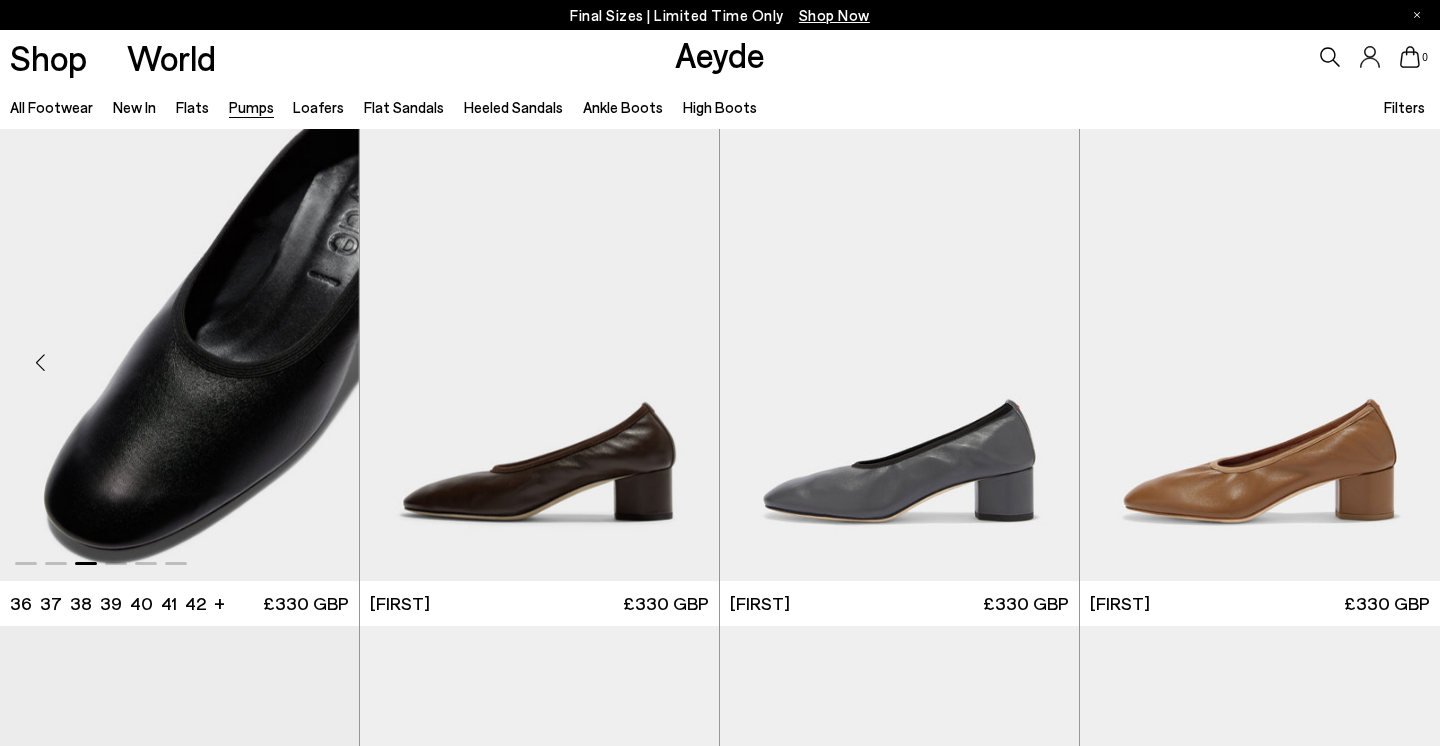 click at bounding box center (319, 363) 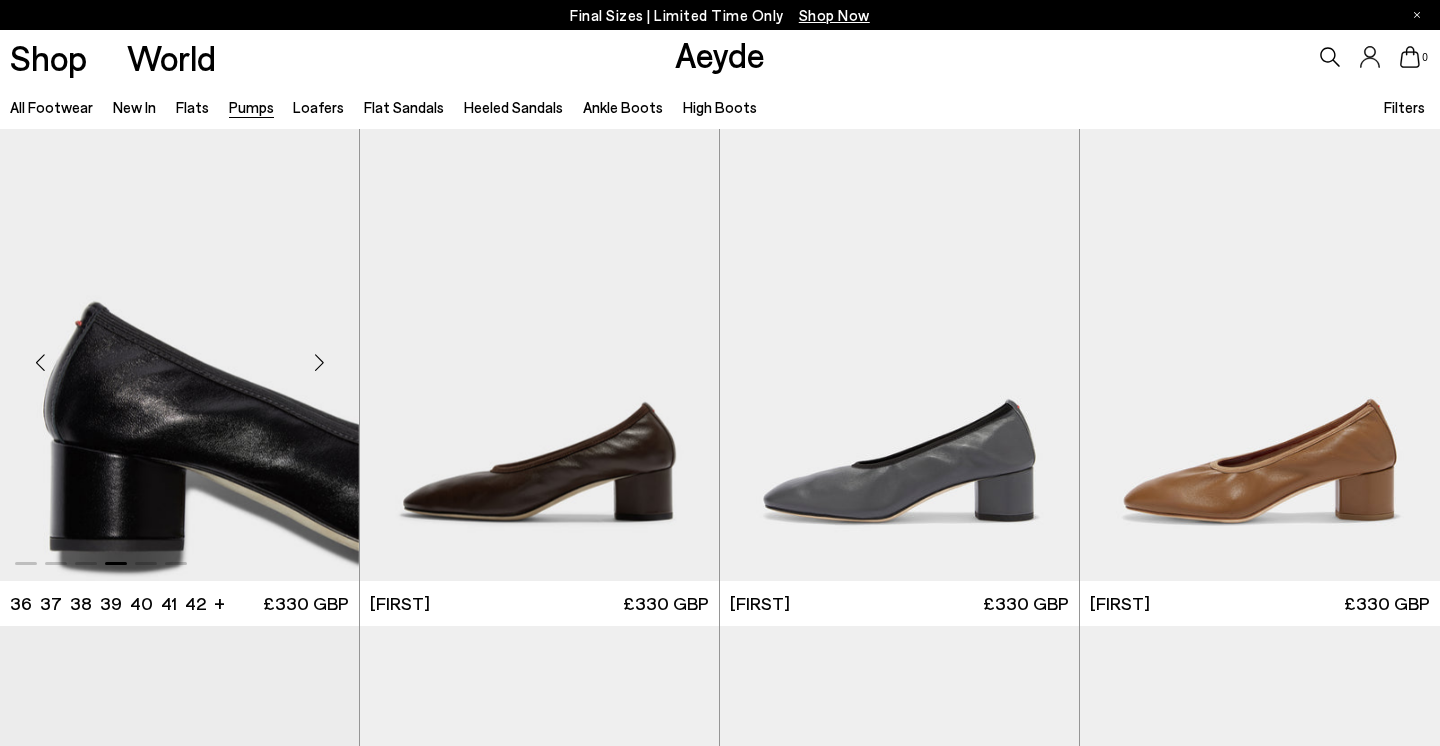 click at bounding box center (319, 363) 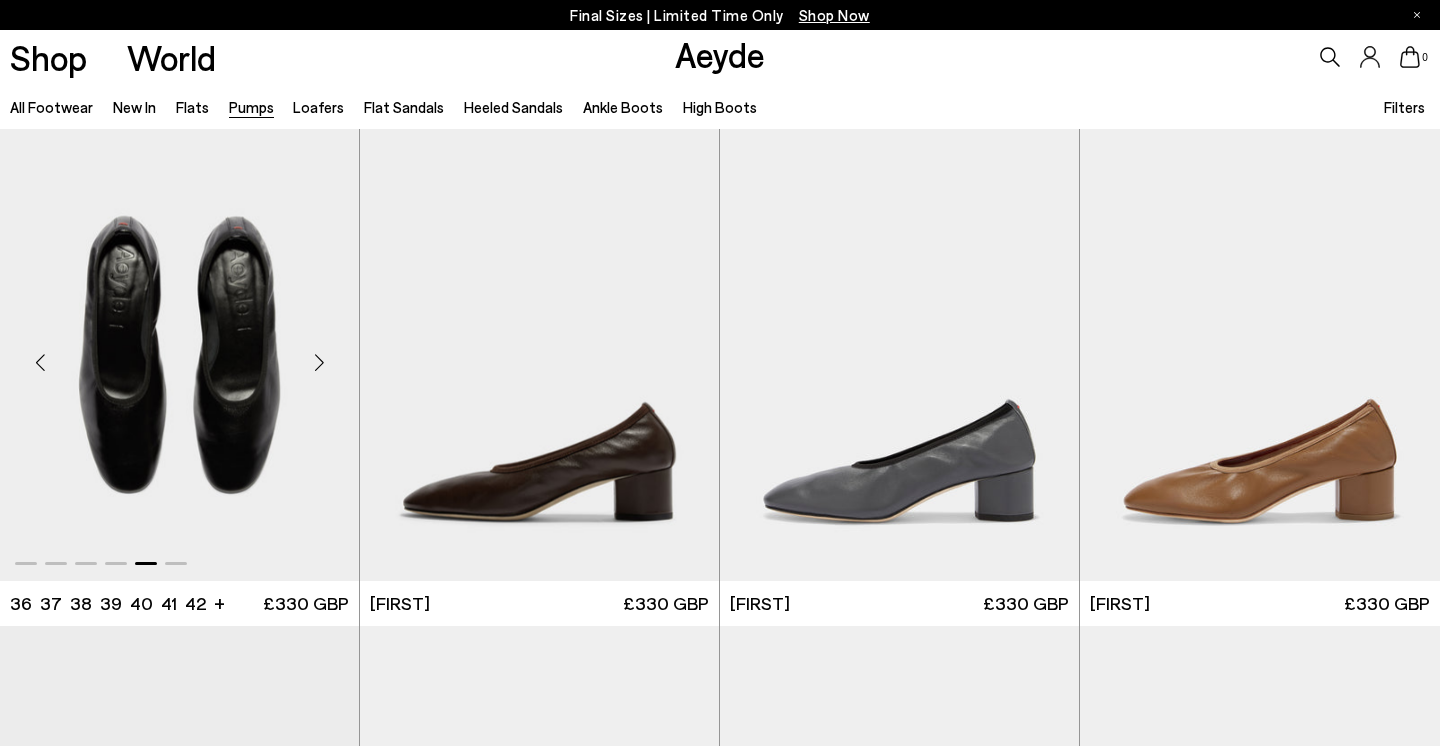 click at bounding box center (319, 363) 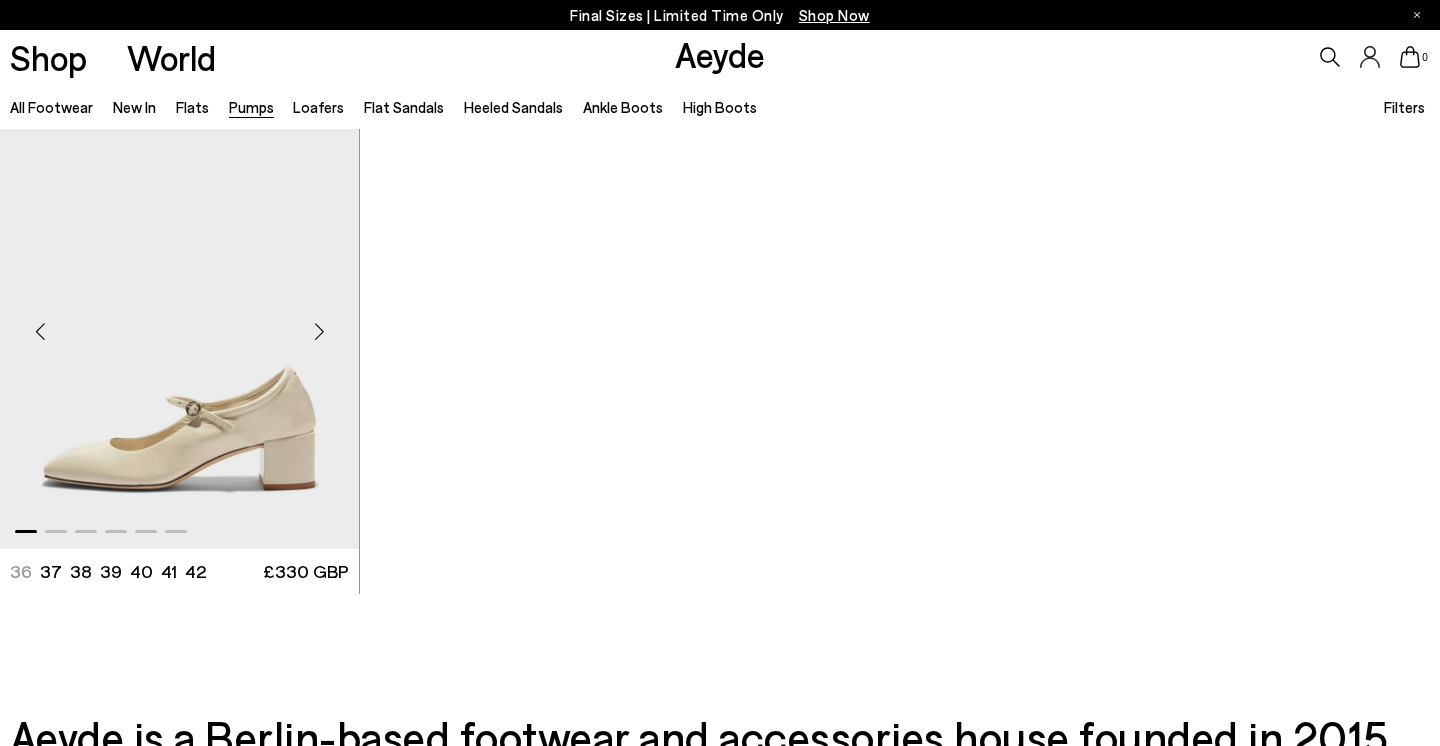 scroll, scrollTop: 8472, scrollLeft: 0, axis: vertical 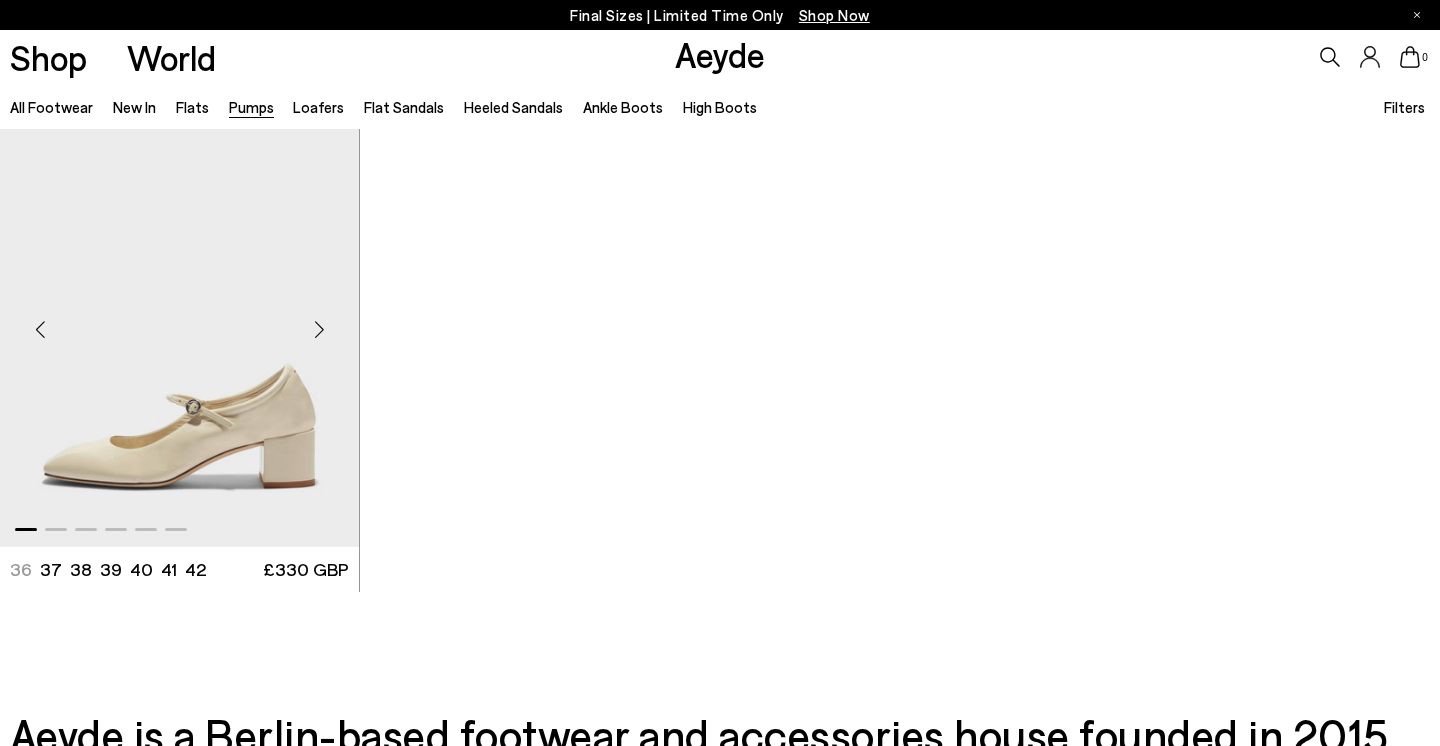 click at bounding box center (319, 330) 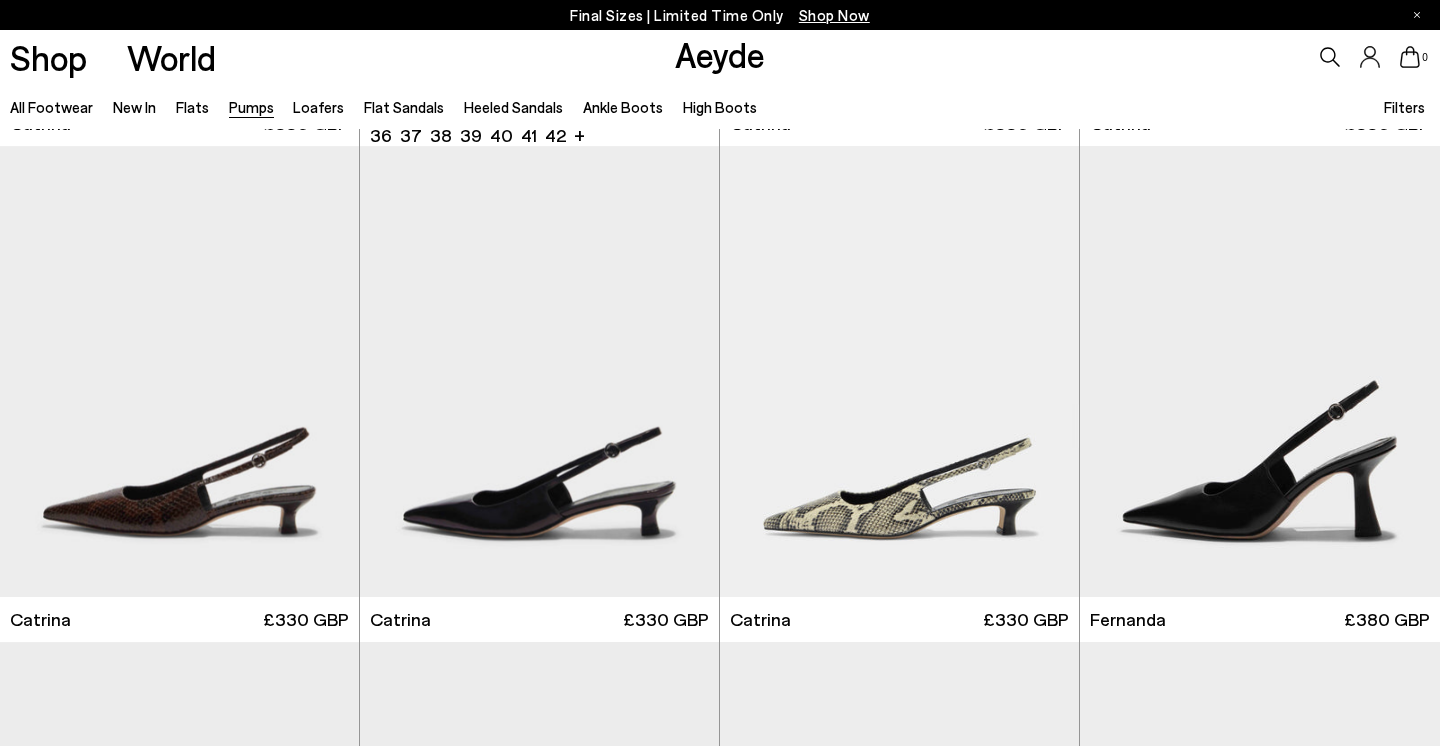 scroll, scrollTop: 5301, scrollLeft: 0, axis: vertical 